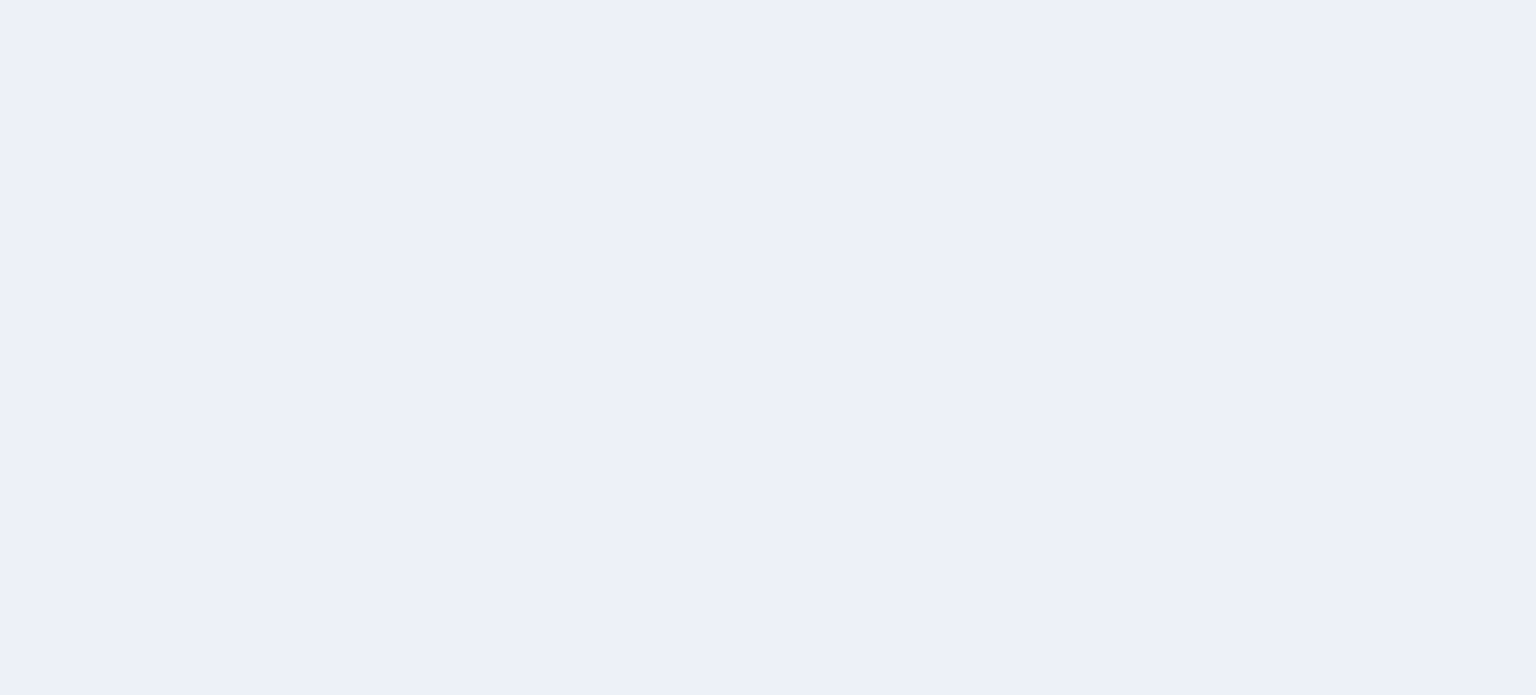 scroll, scrollTop: 0, scrollLeft: 0, axis: both 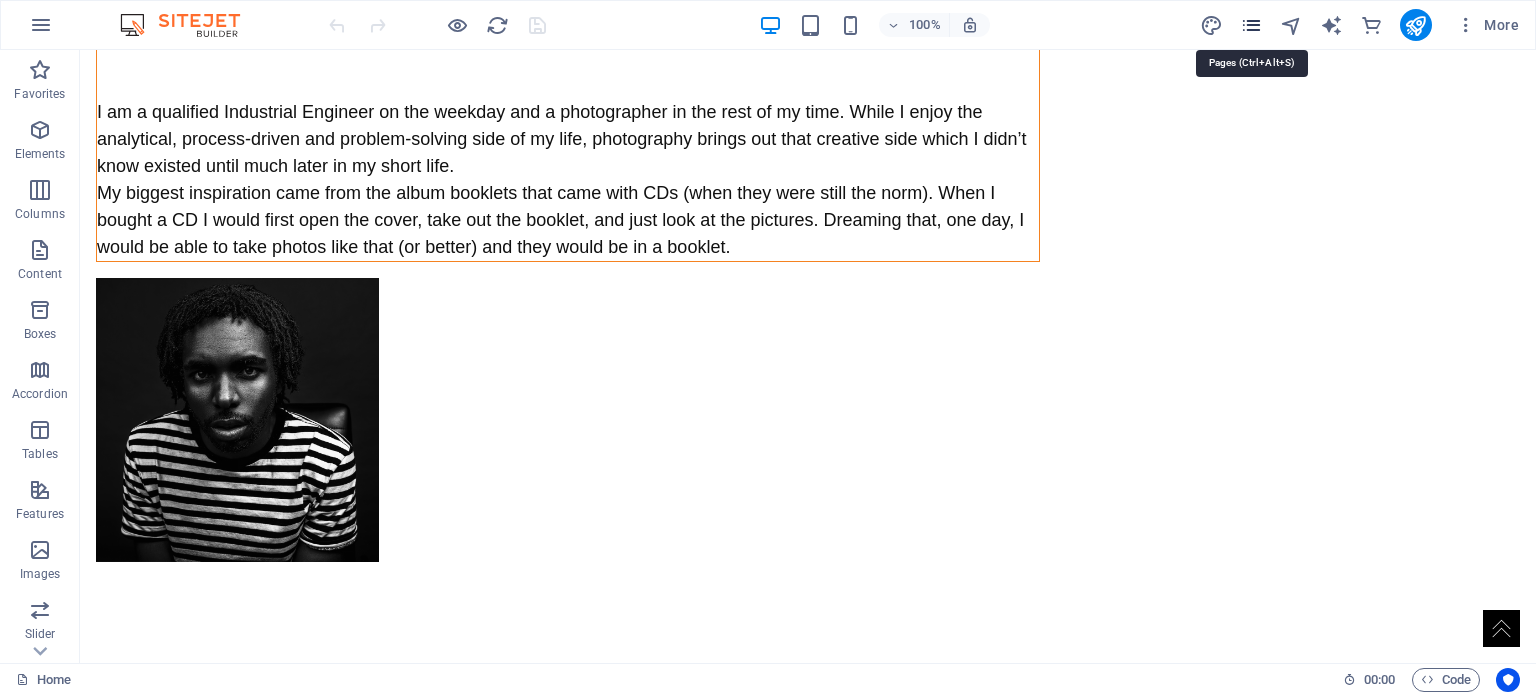 click at bounding box center [1251, 25] 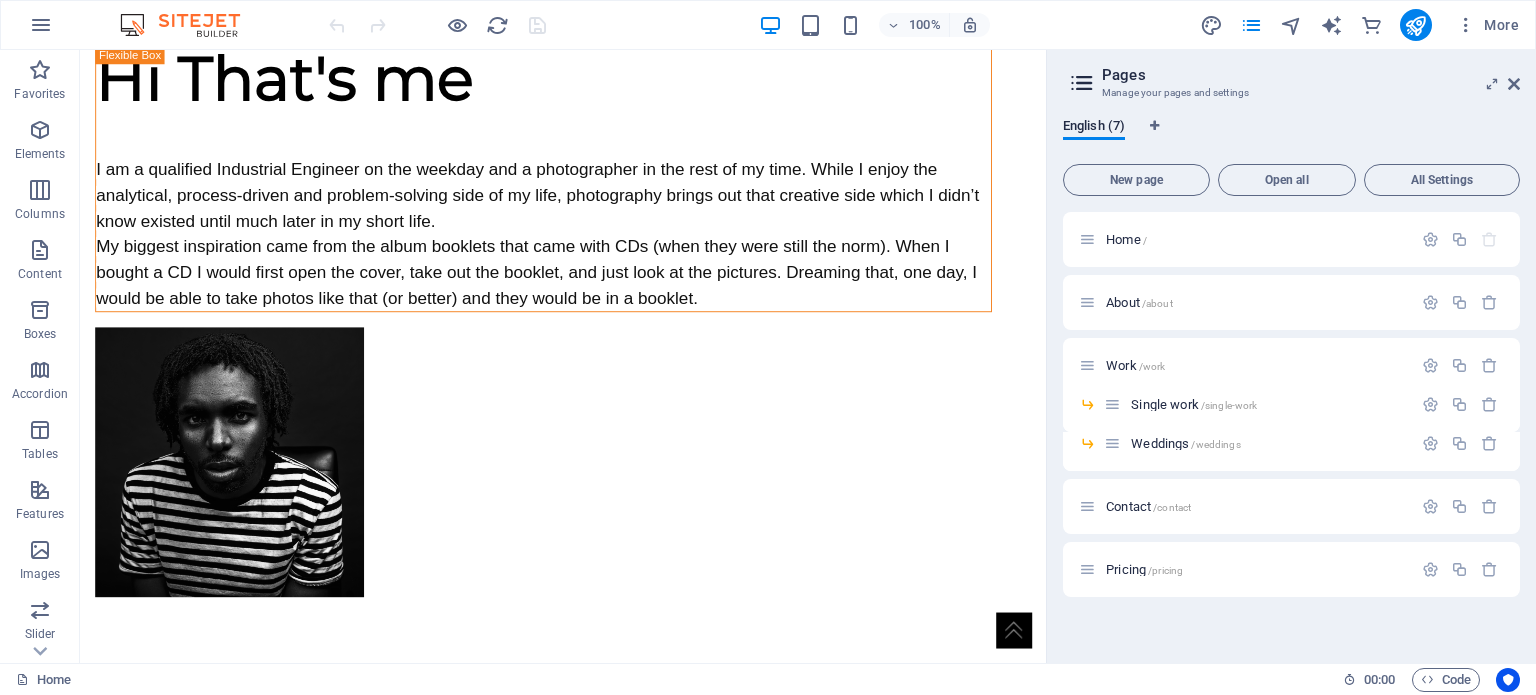 scroll, scrollTop: 1732, scrollLeft: 0, axis: vertical 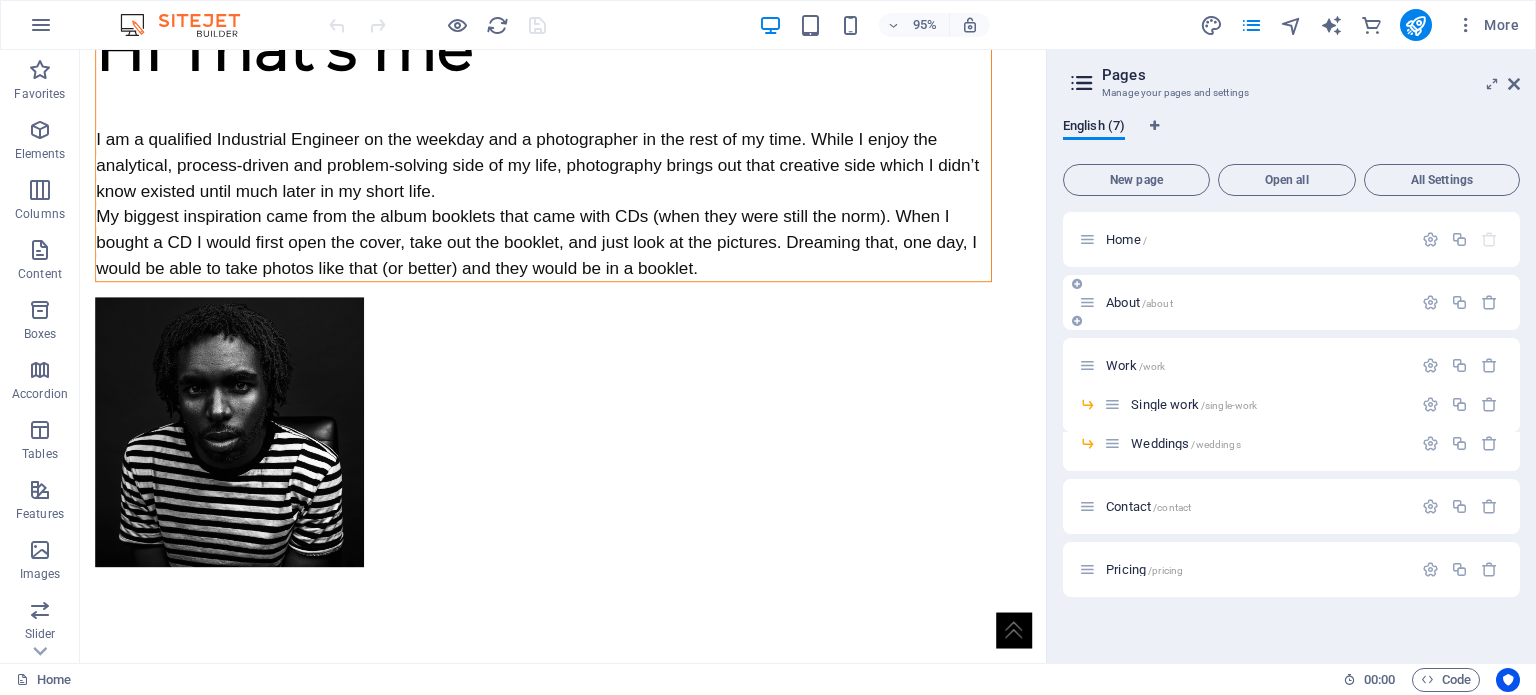 click on "About /about" at bounding box center (1256, 302) 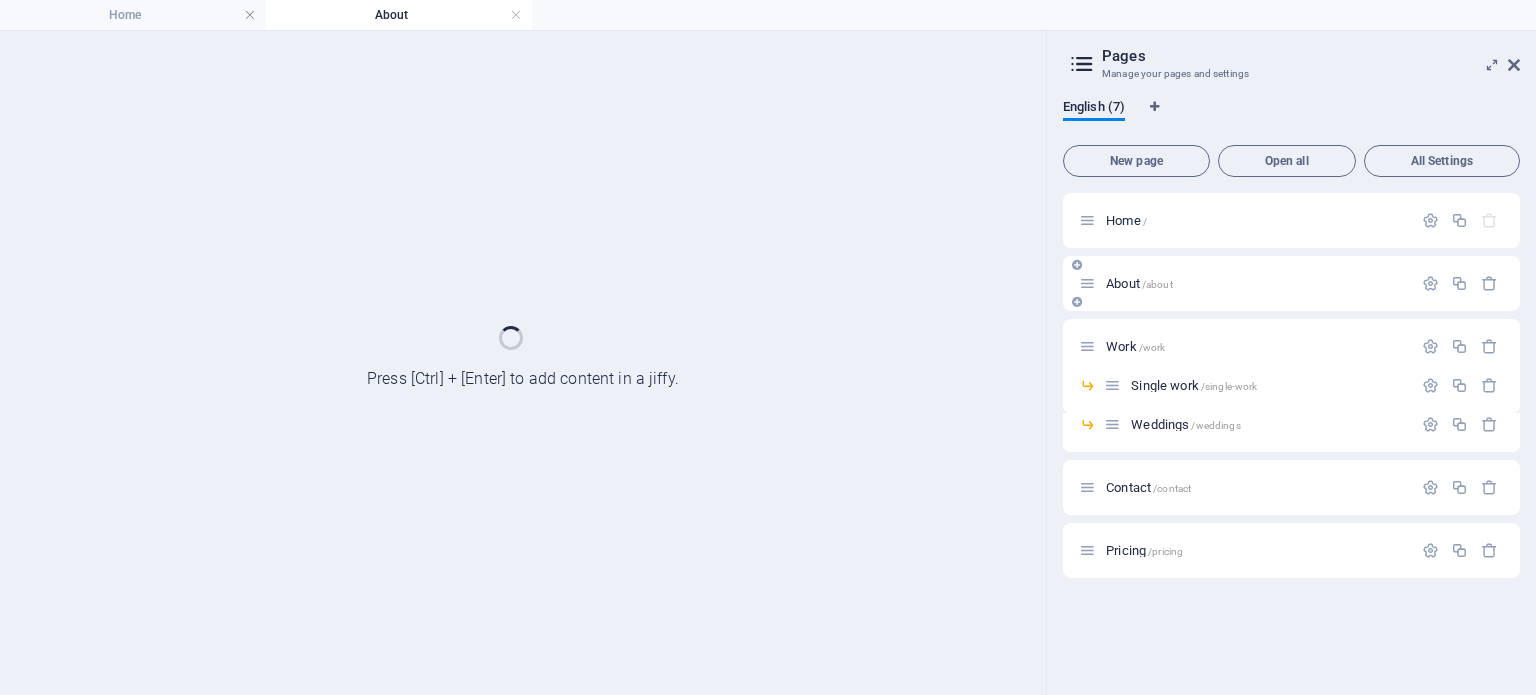 scroll, scrollTop: 0, scrollLeft: 0, axis: both 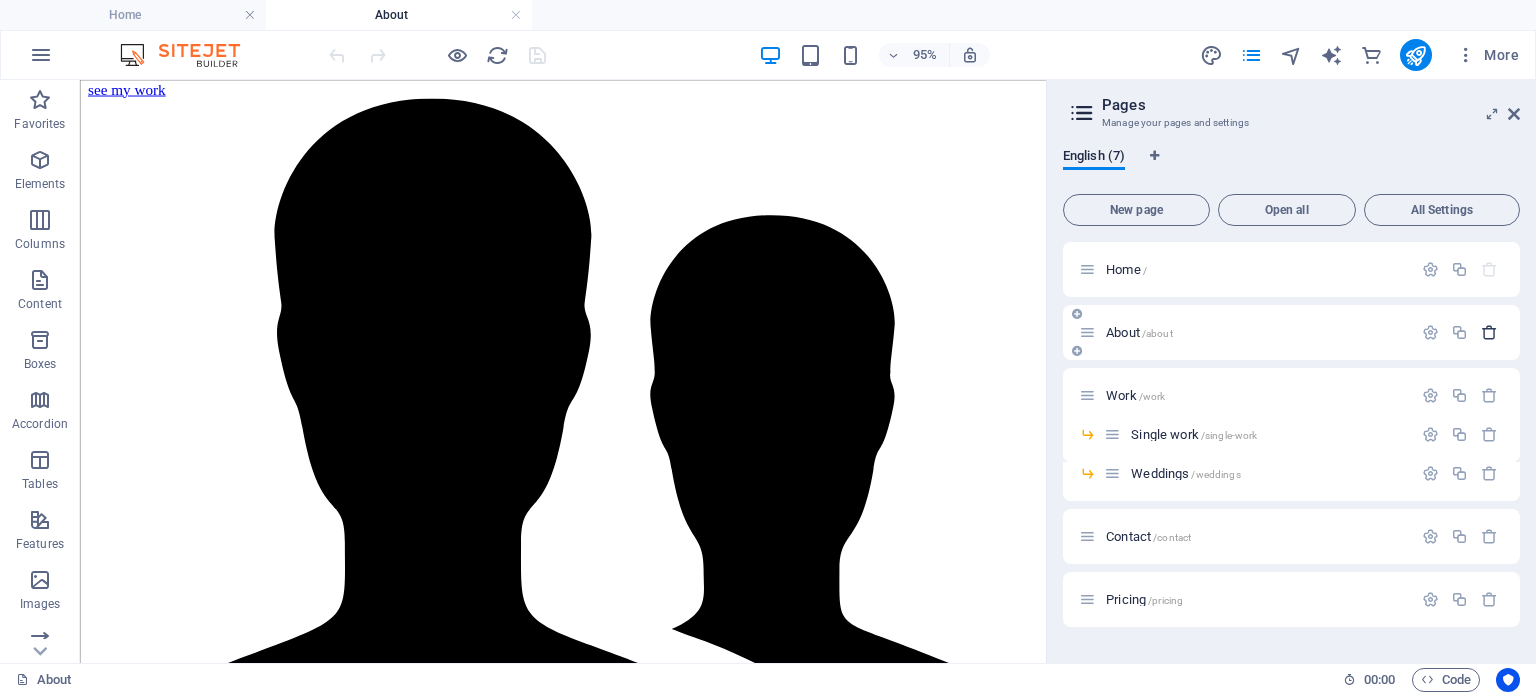 click at bounding box center [1489, 332] 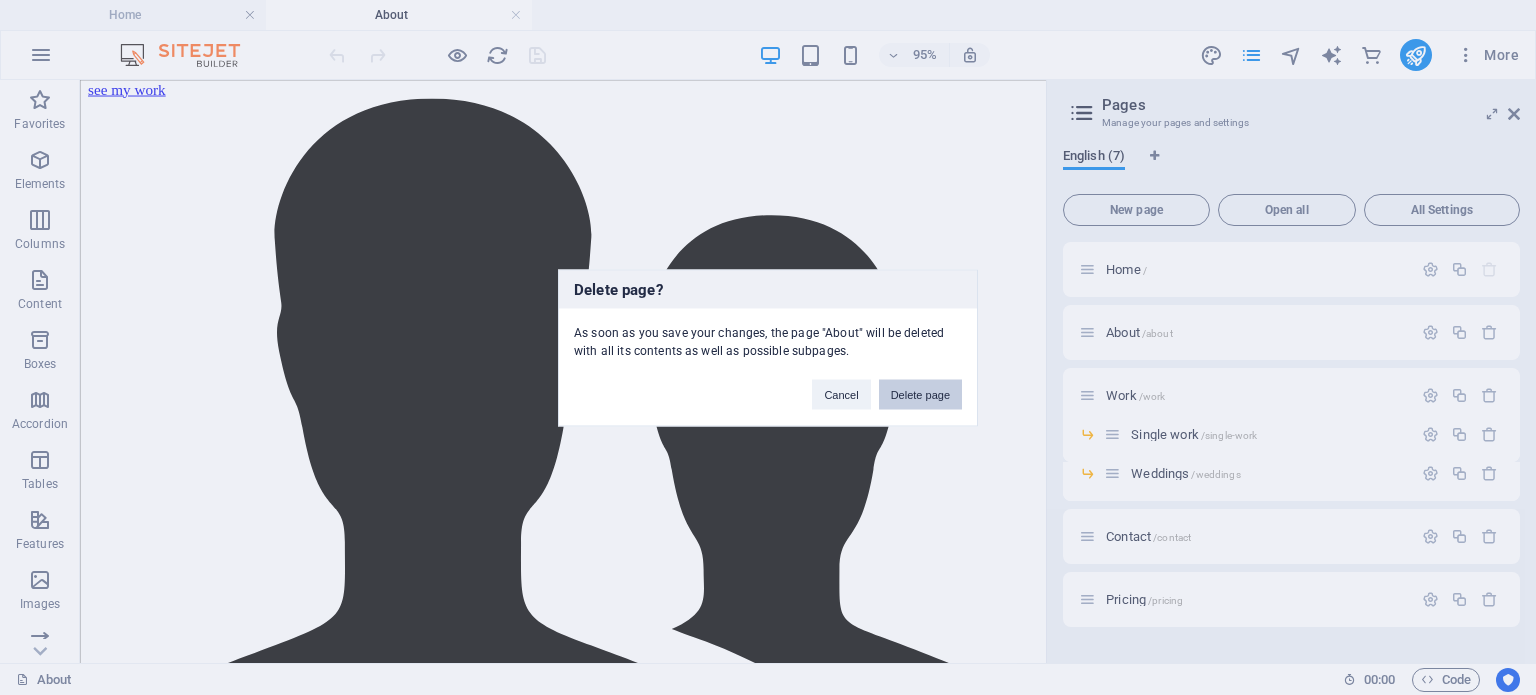 click on "Delete page" at bounding box center (920, 394) 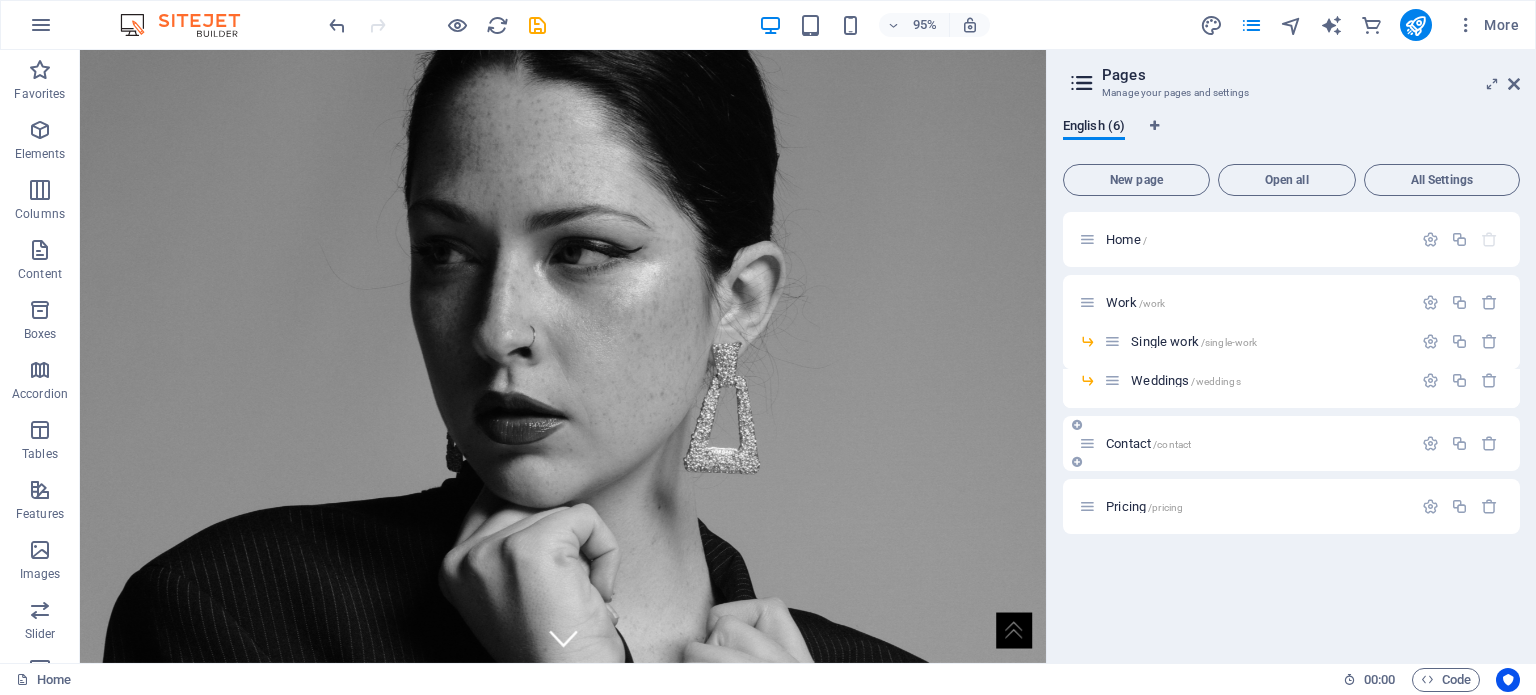 scroll, scrollTop: 1785, scrollLeft: 0, axis: vertical 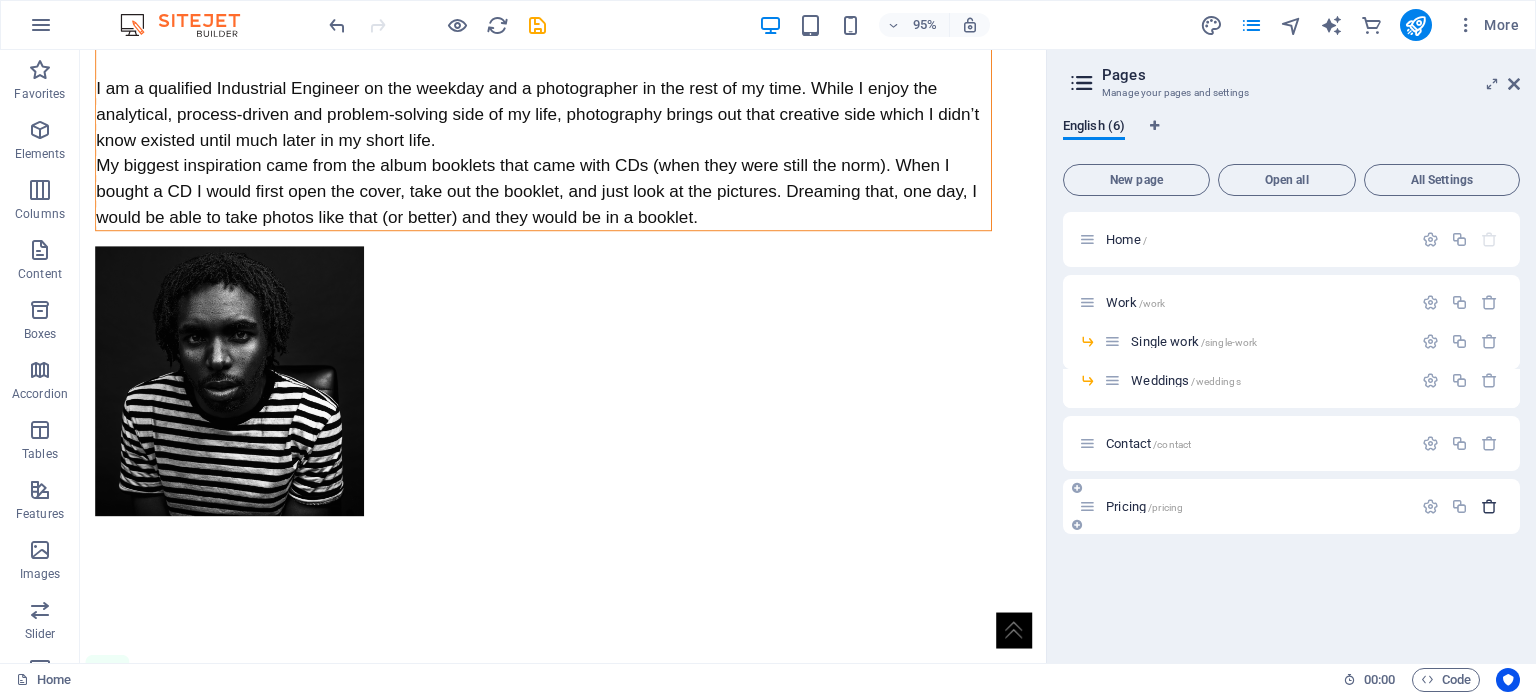 click at bounding box center [1489, 506] 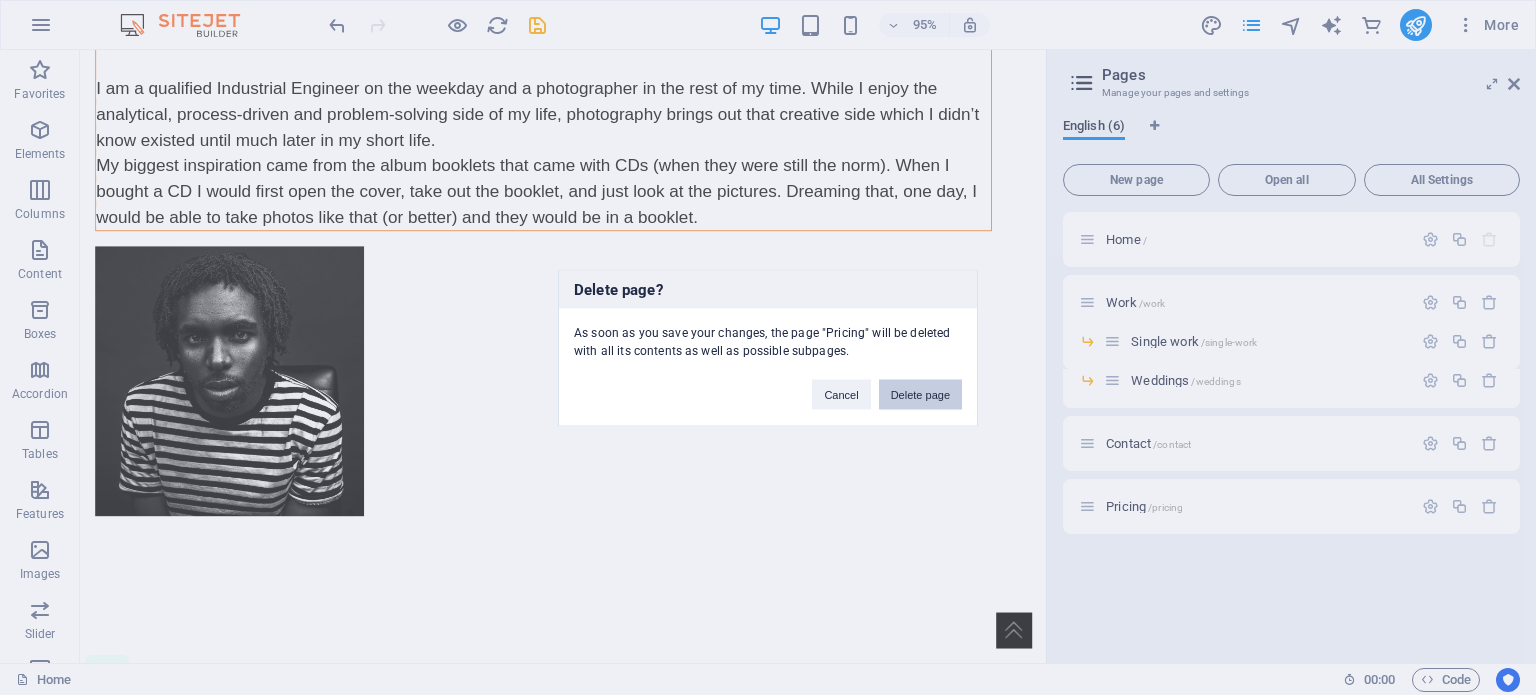 click on "Delete page" at bounding box center (920, 394) 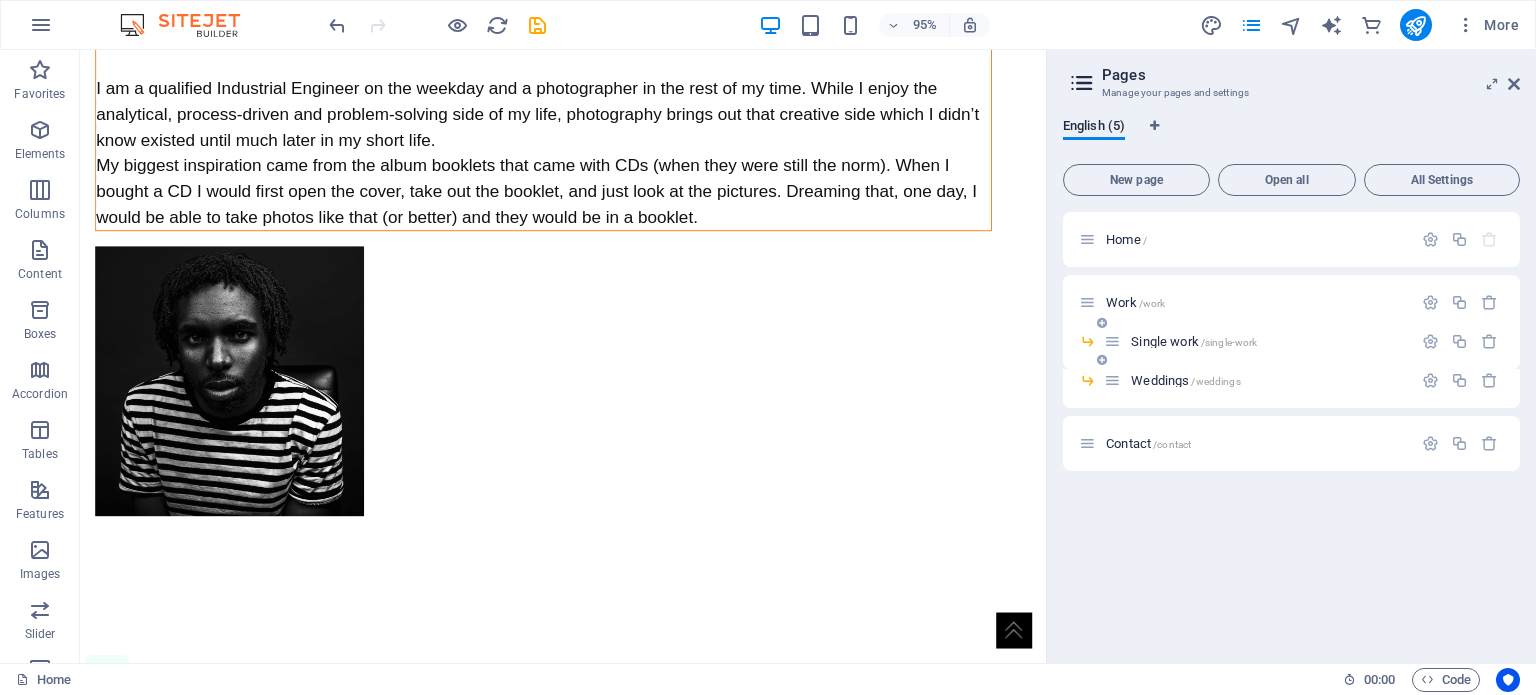 click at bounding box center (1102, 360) 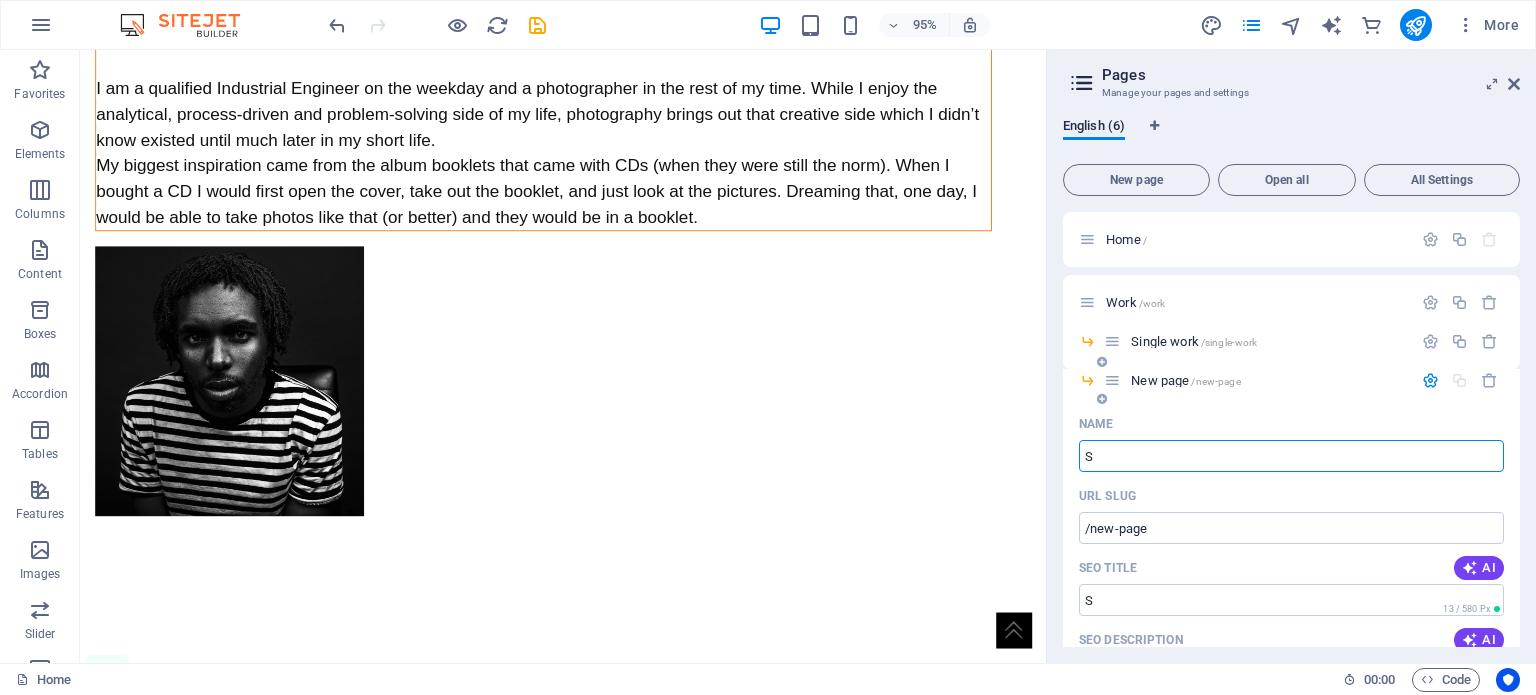 type on "St" 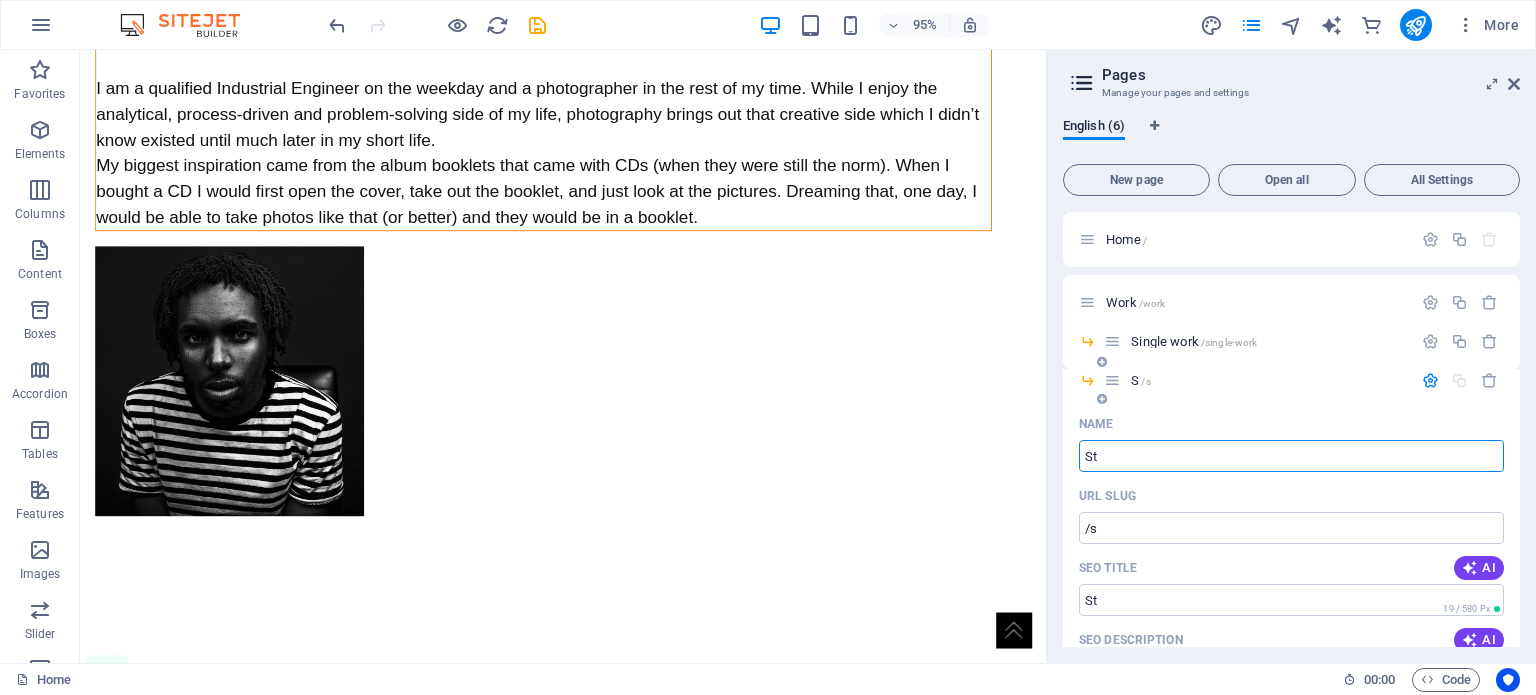 type on "/s" 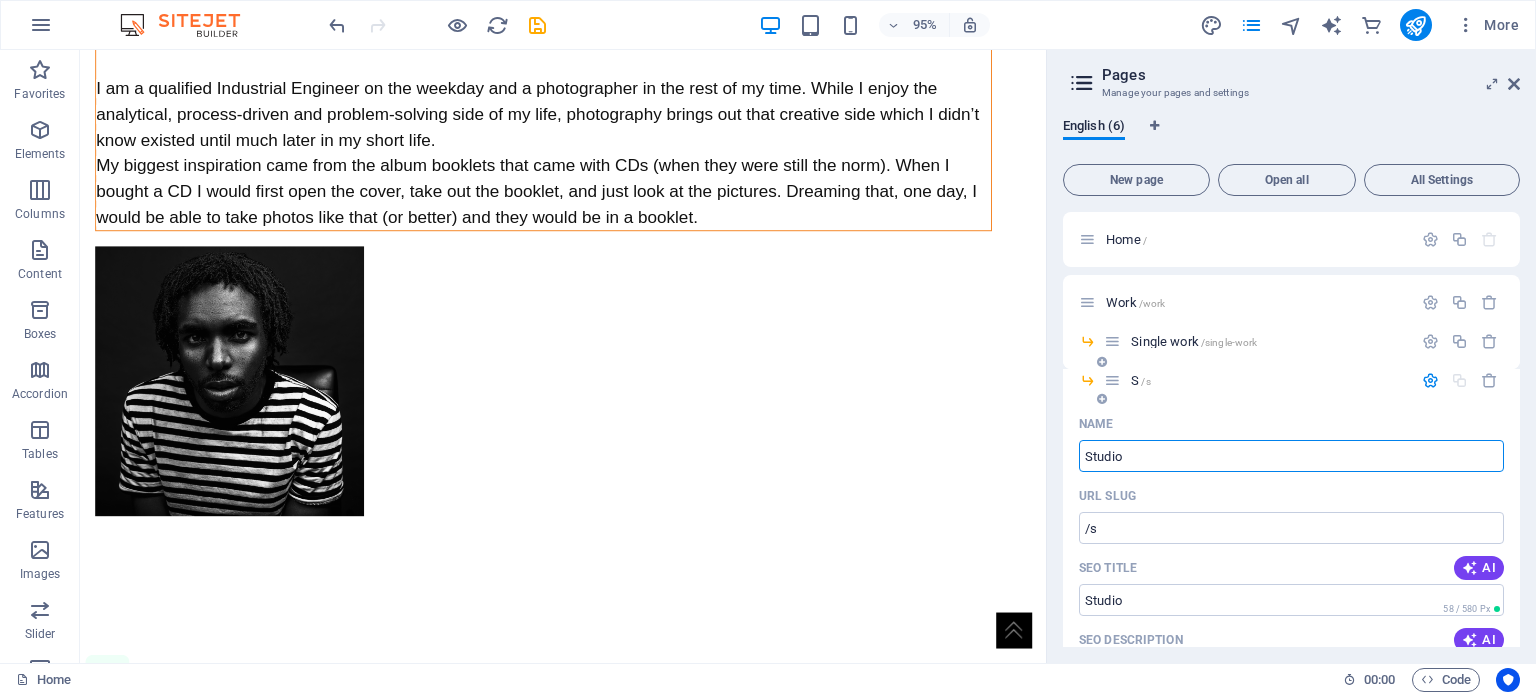 type on "Studio" 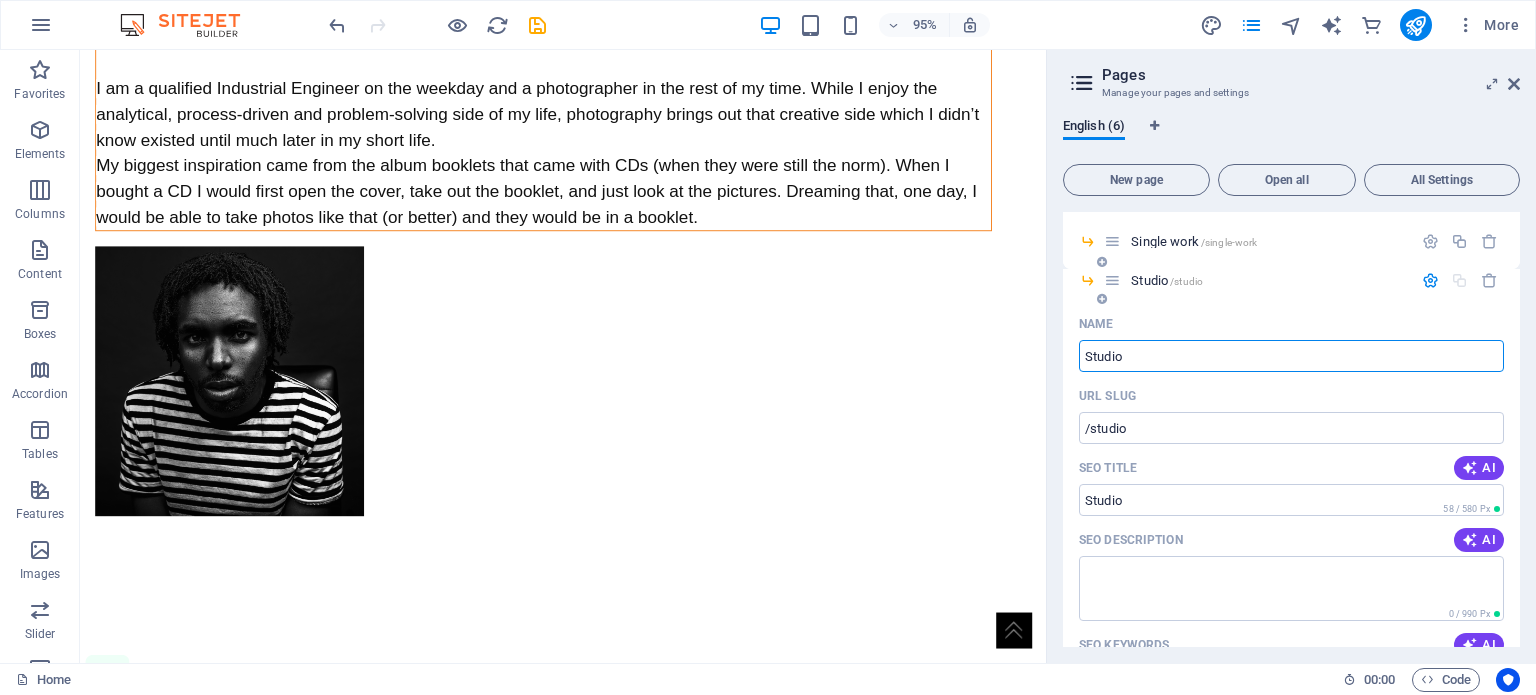 scroll, scrollTop: 0, scrollLeft: 0, axis: both 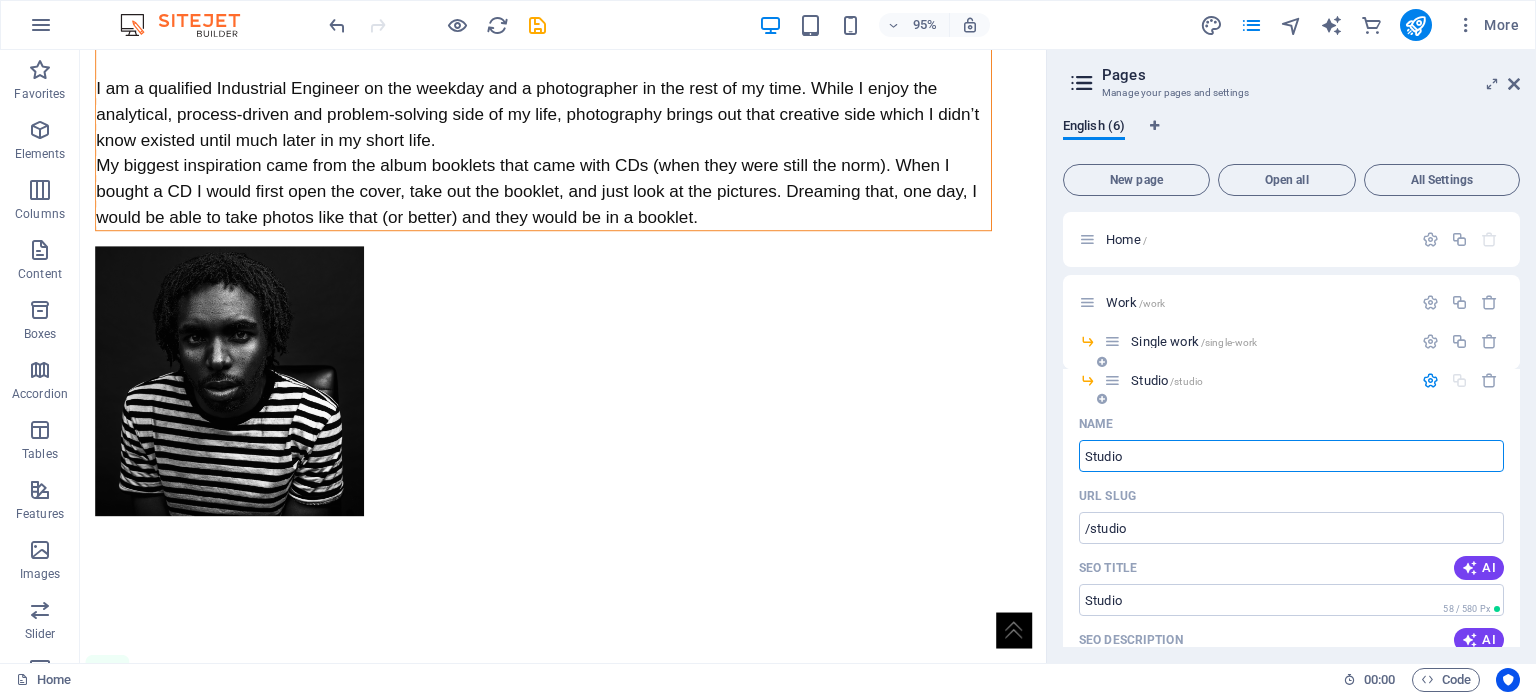 type on "Studio" 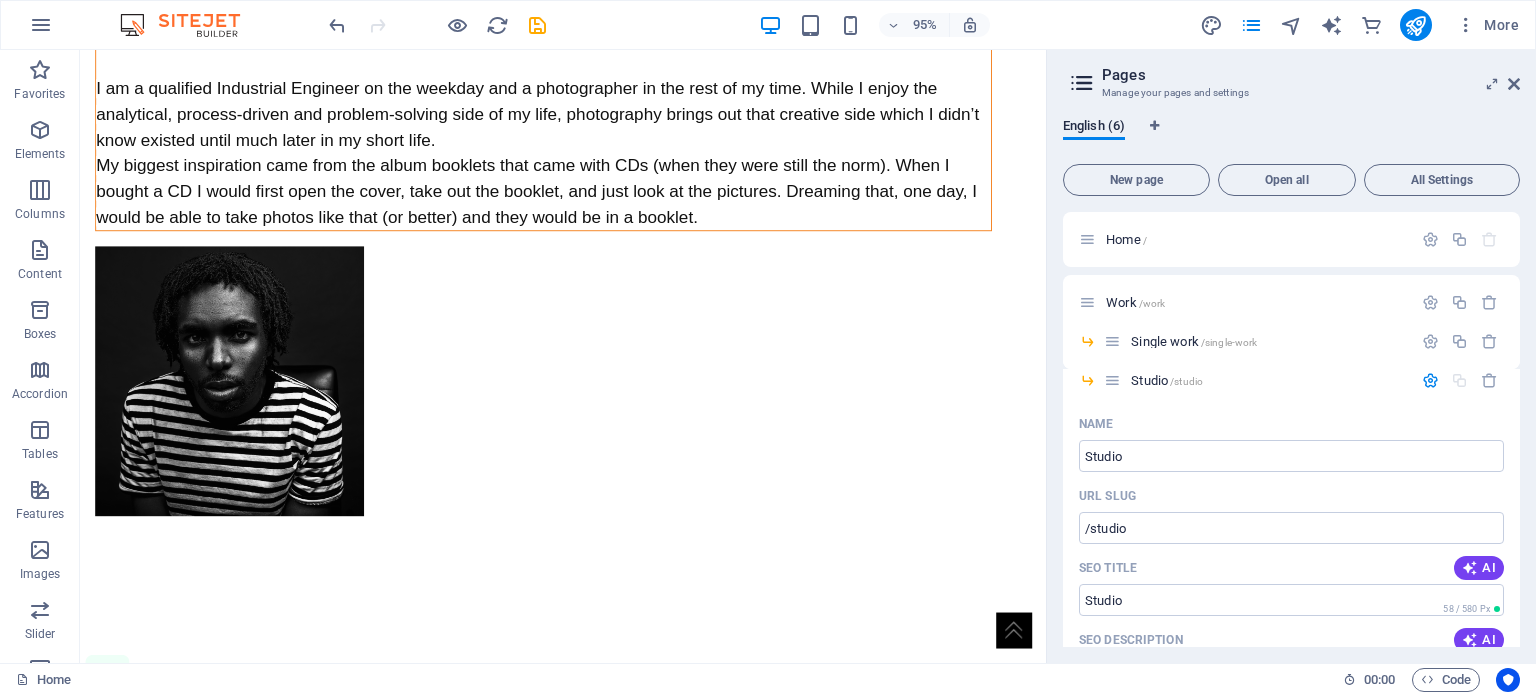 click at bounding box center [1049, 356] 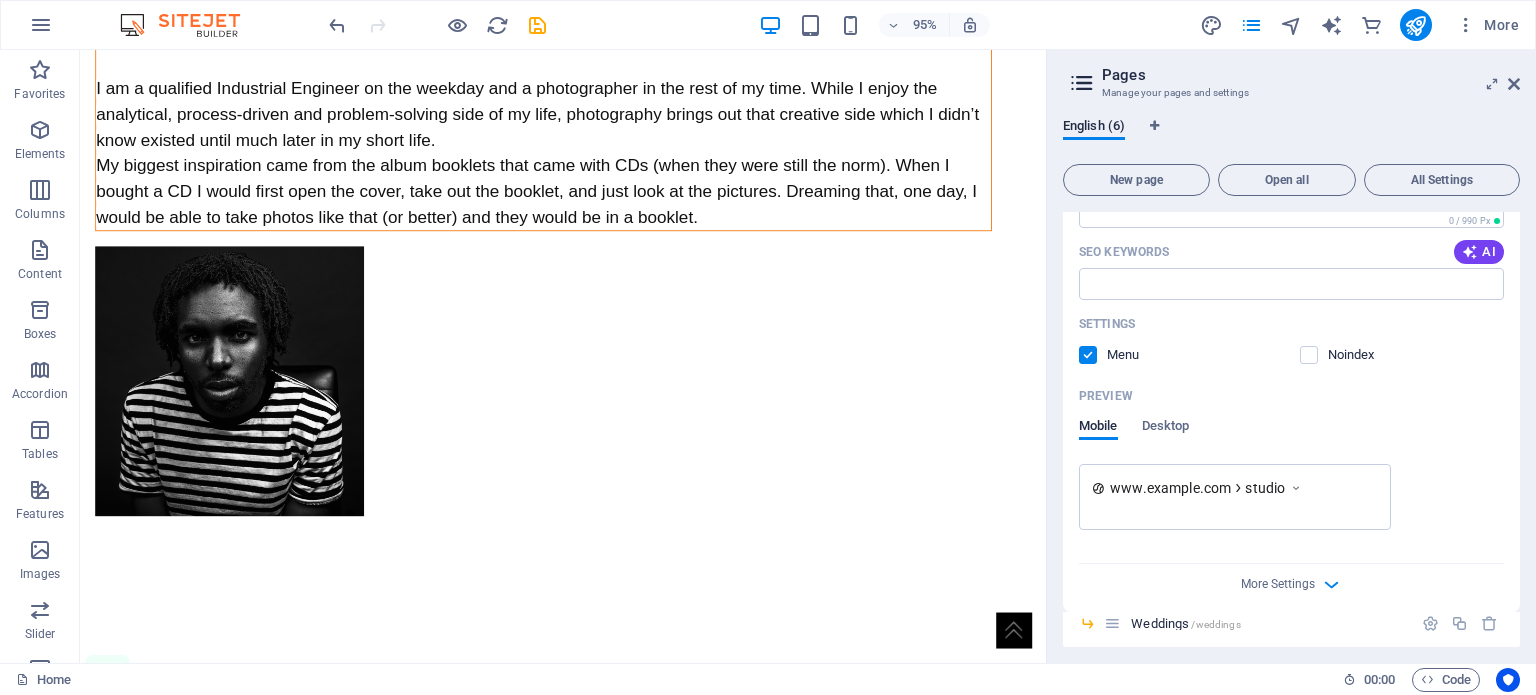 scroll, scrollTop: 568, scrollLeft: 0, axis: vertical 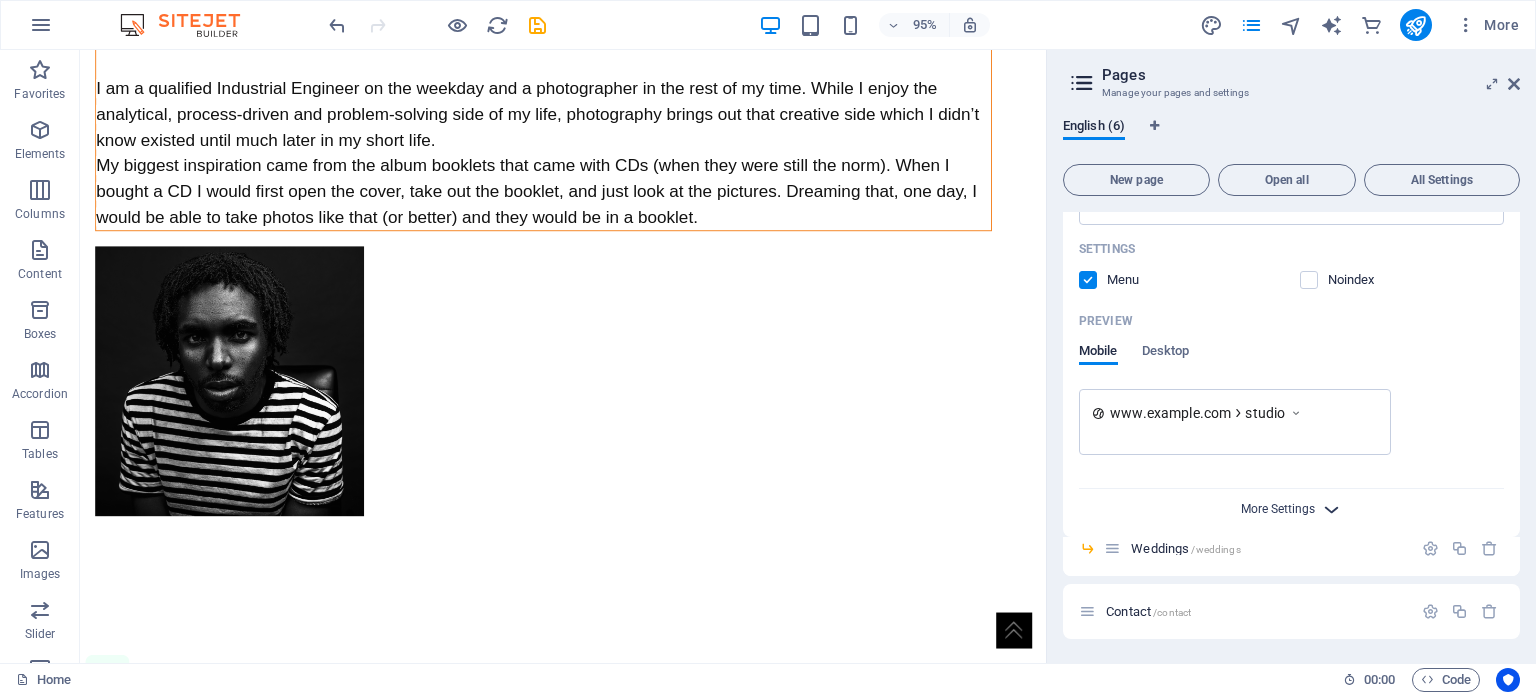 click on "More Settings" at bounding box center [1278, 509] 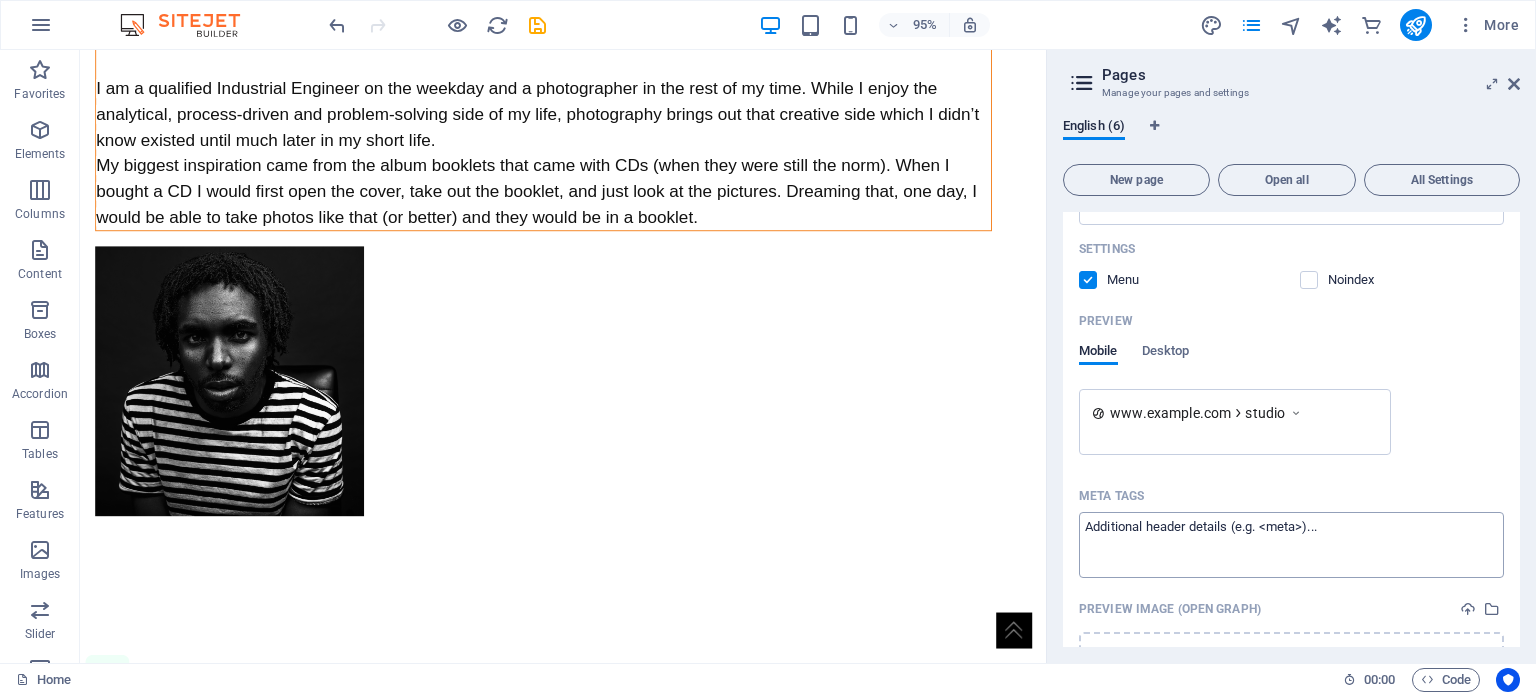 scroll, scrollTop: 854, scrollLeft: 0, axis: vertical 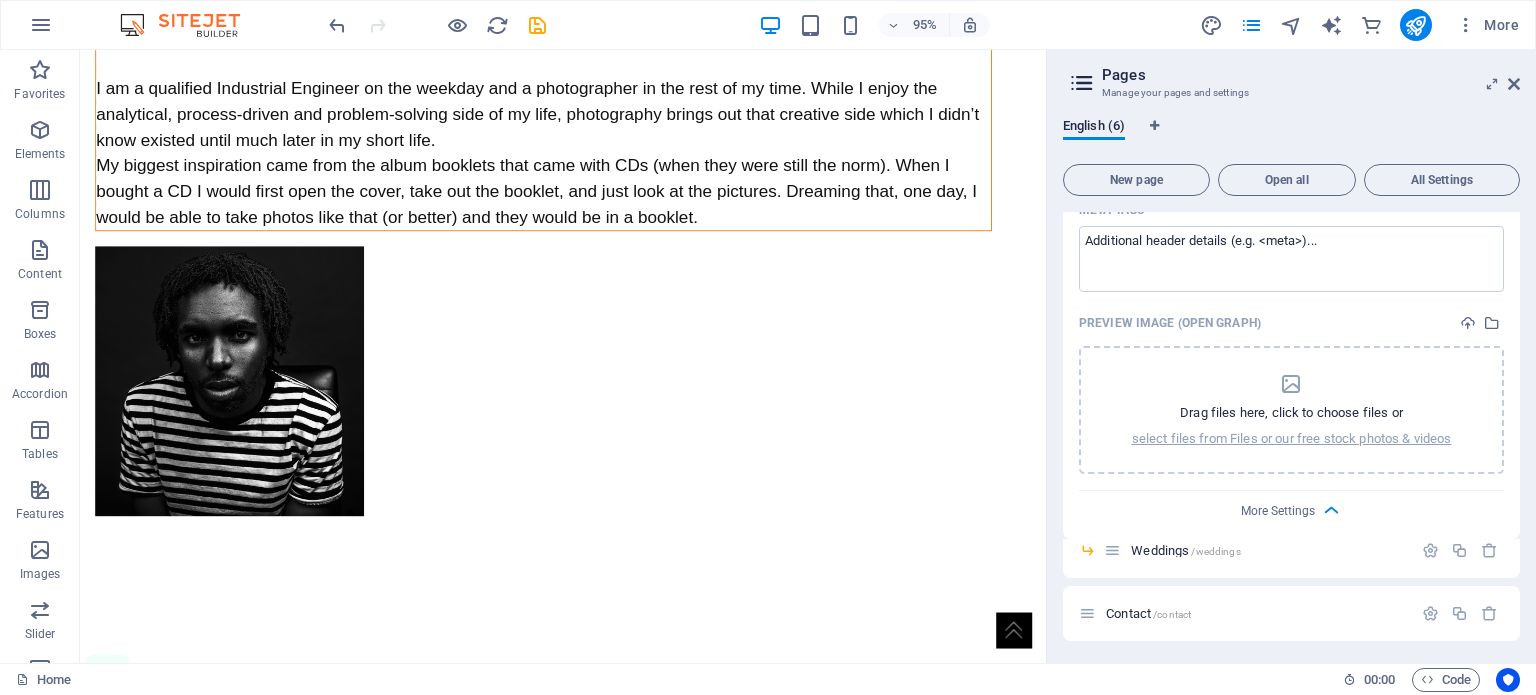 click on "More Settings" at bounding box center [1291, 507] 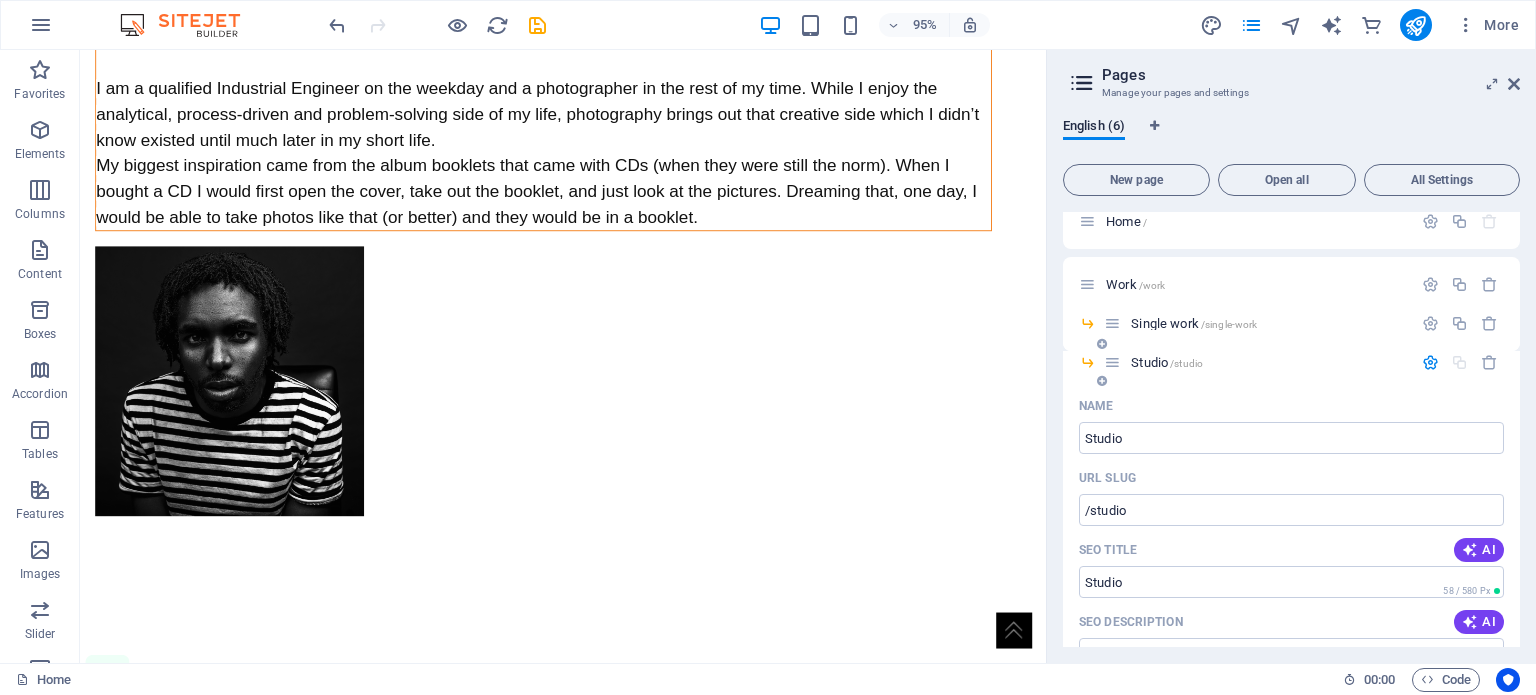 scroll, scrollTop: 0, scrollLeft: 0, axis: both 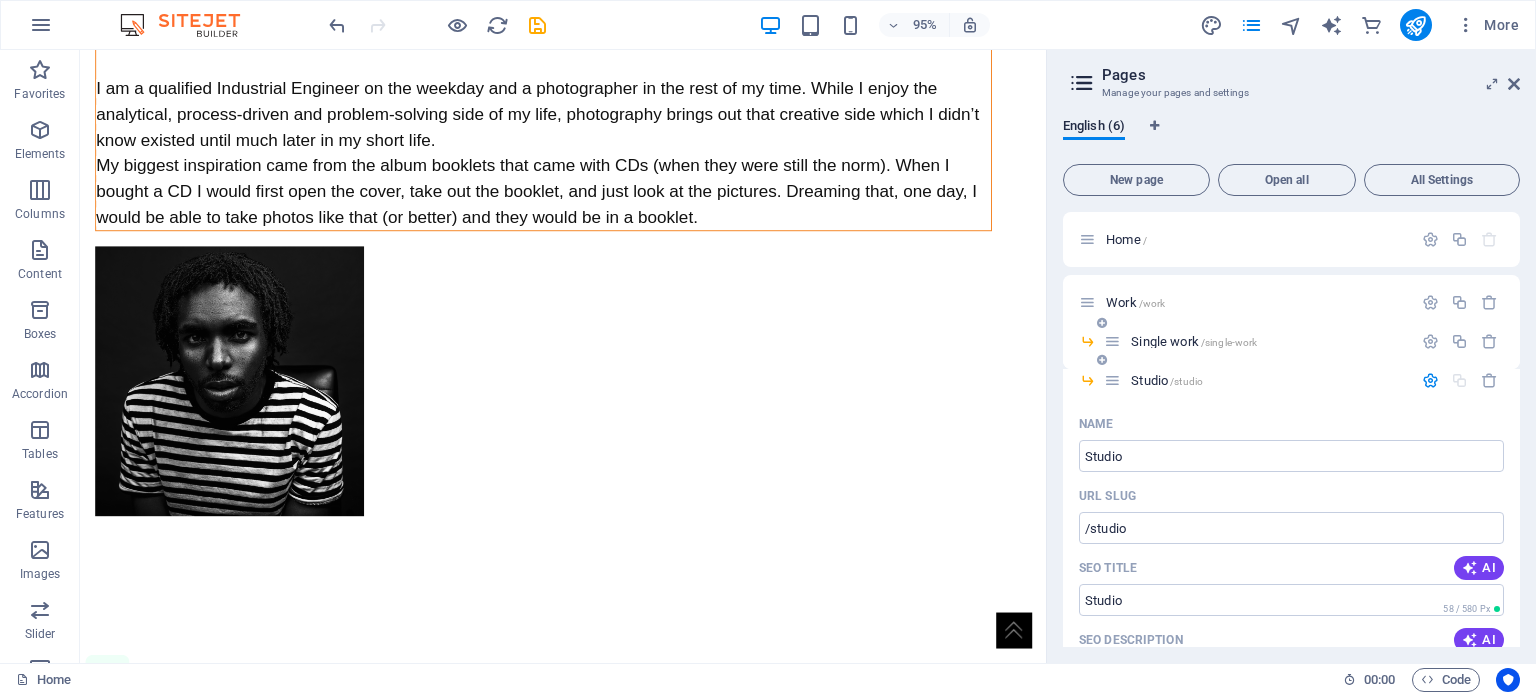 click at bounding box center (1112, 341) 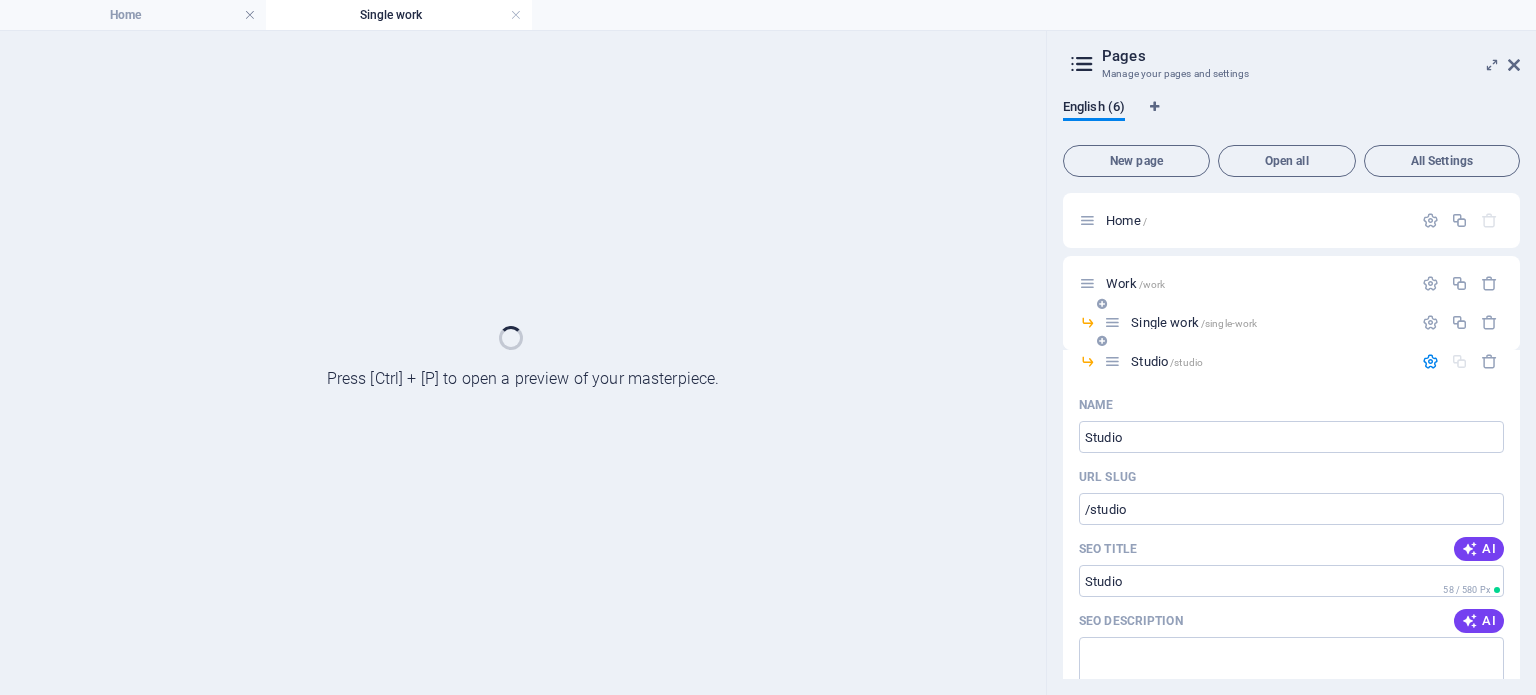 scroll, scrollTop: 0, scrollLeft: 0, axis: both 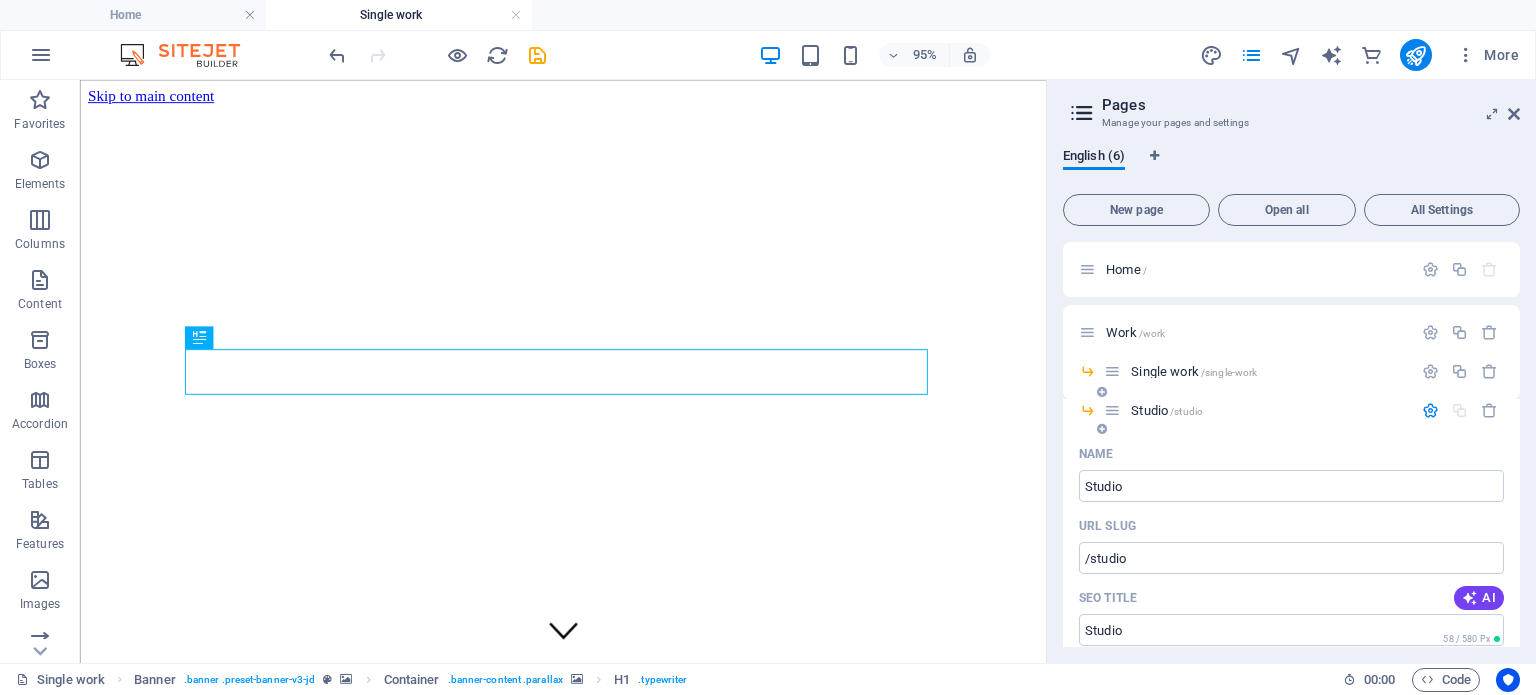 click at bounding box center [1102, 429] 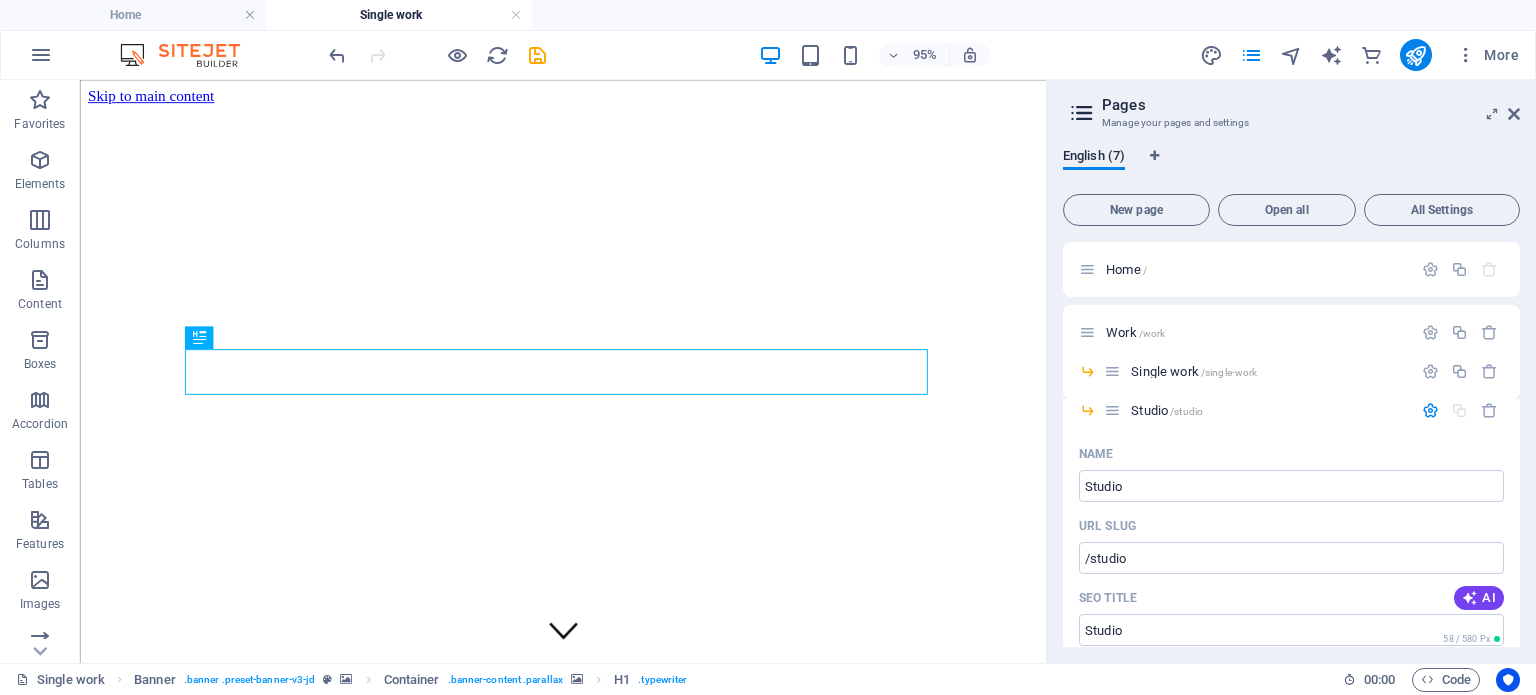 scroll, scrollTop: 1064, scrollLeft: 0, axis: vertical 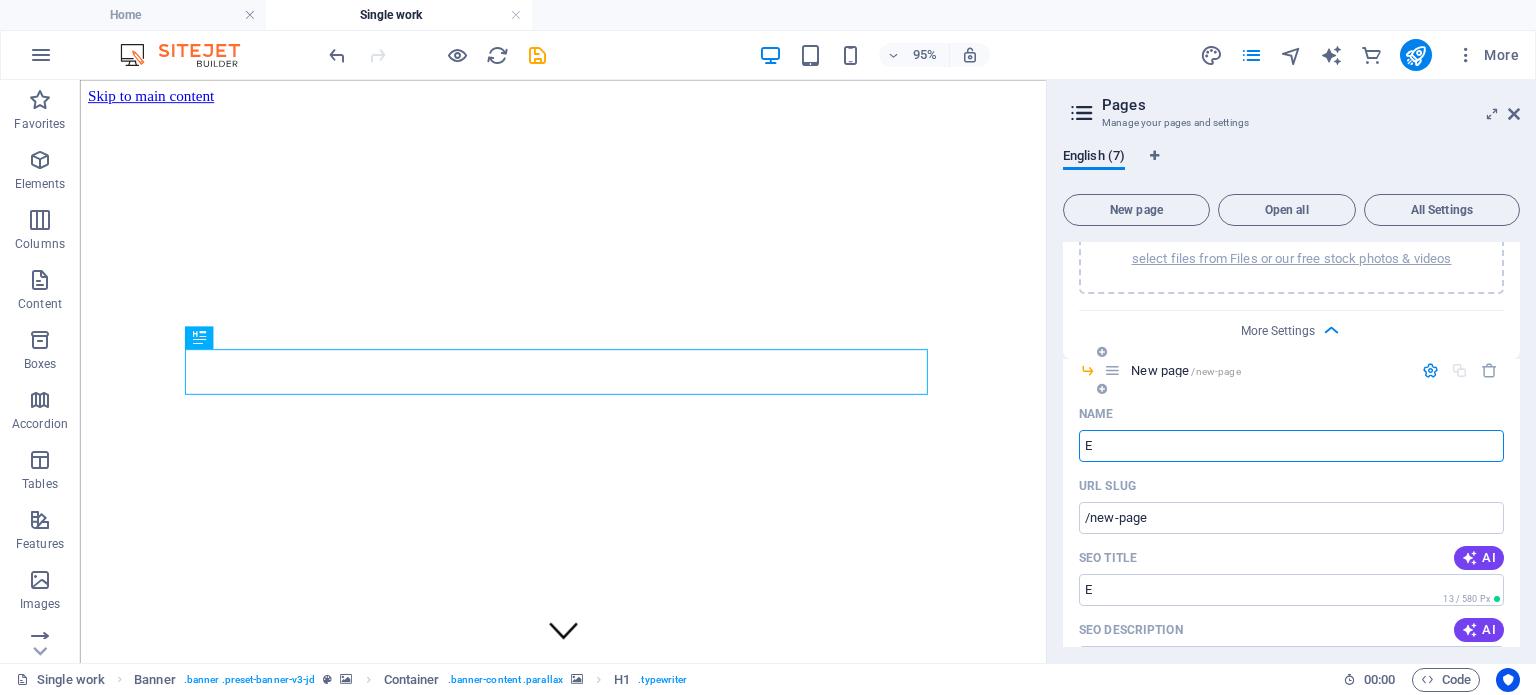 type on "E" 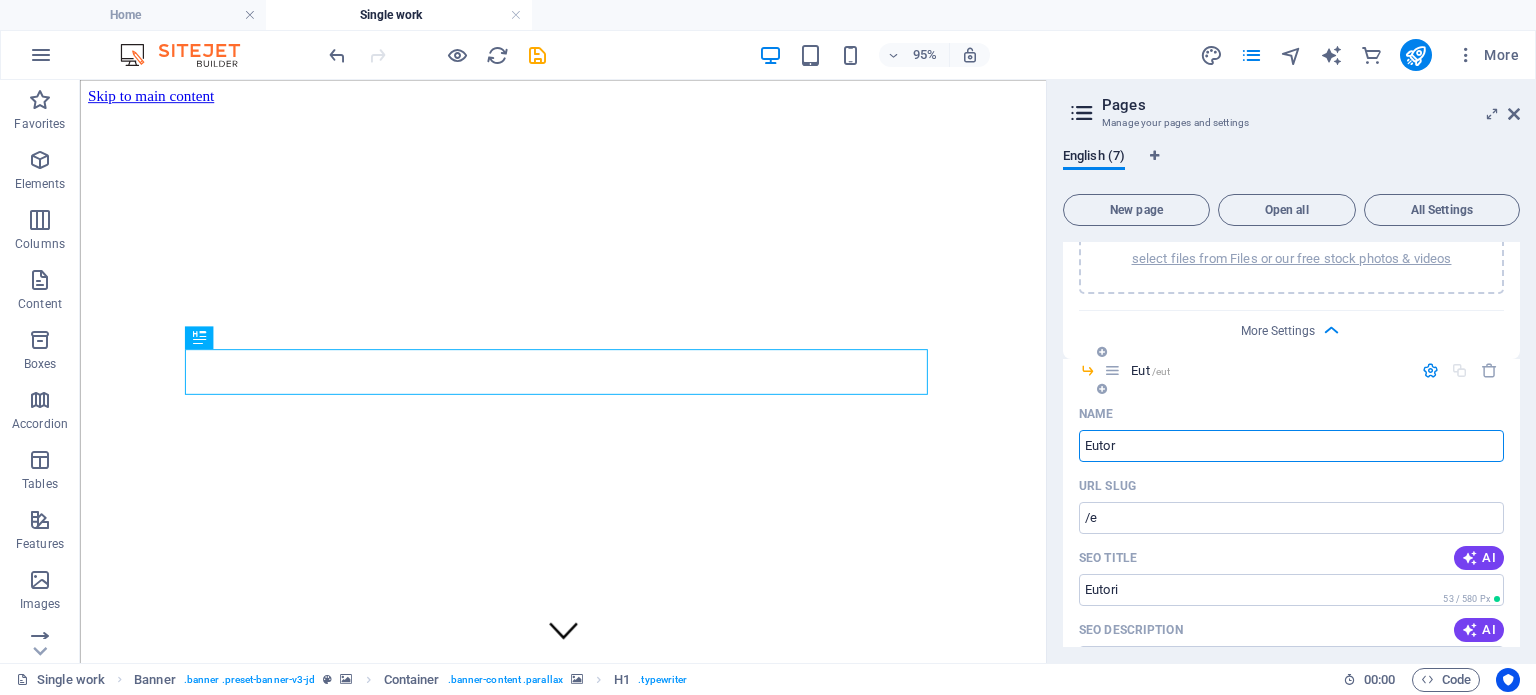 type on "Eutori" 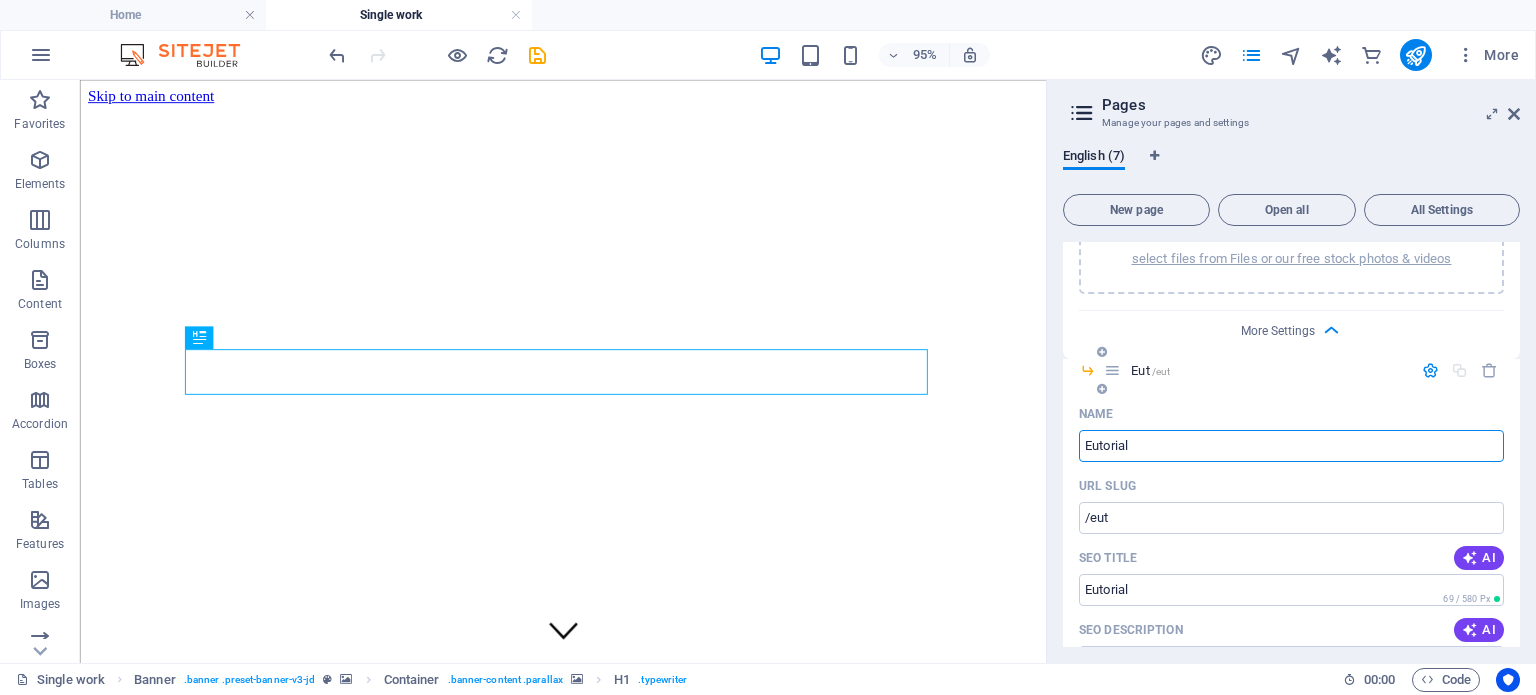 type on "Eutorial" 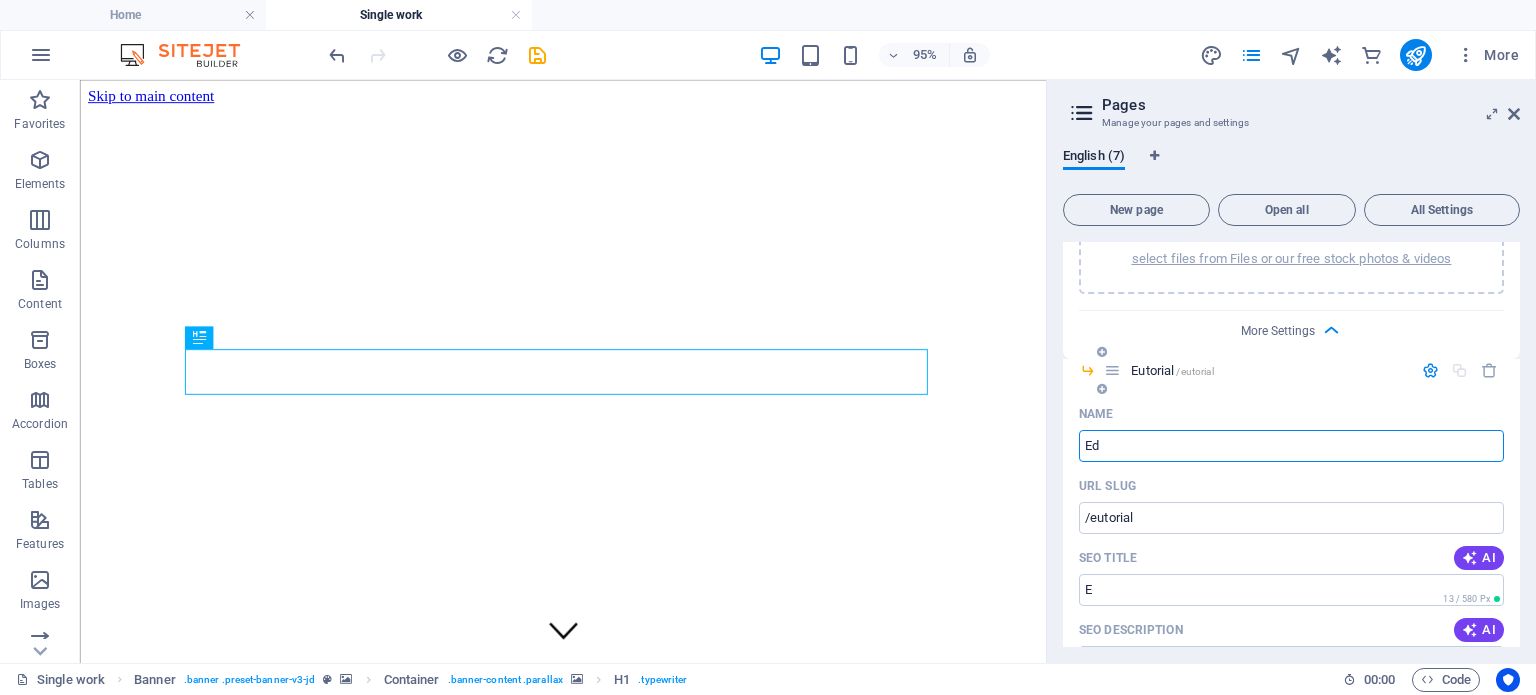 type on "Edu" 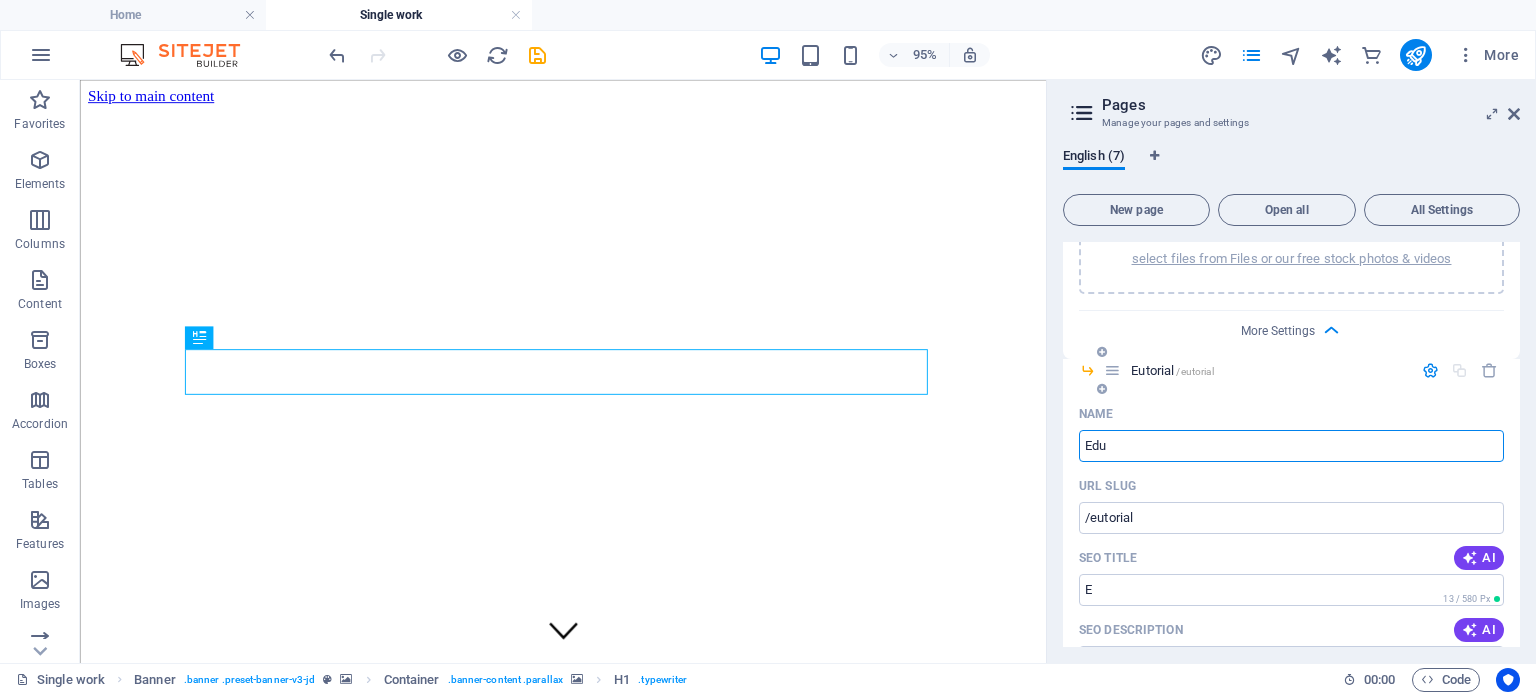 type on "/e" 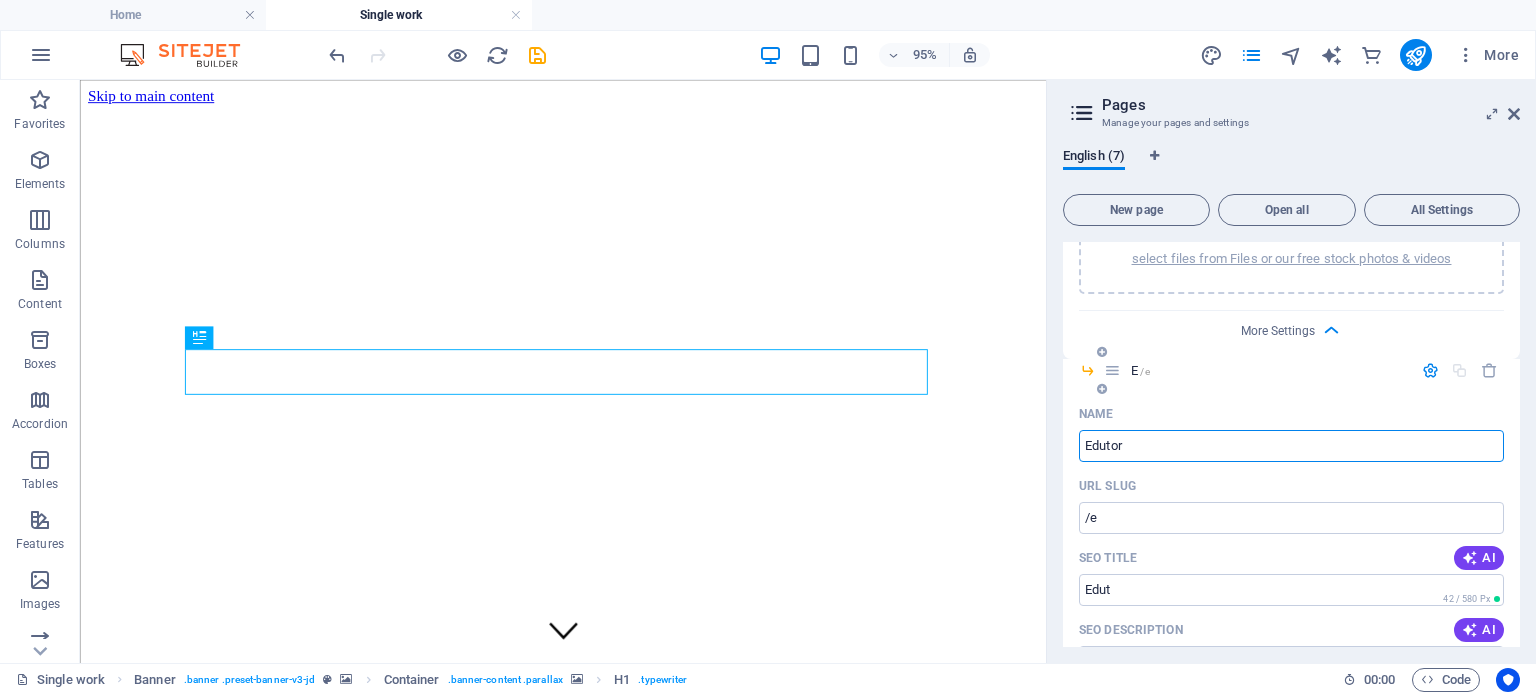 type on "Edutori" 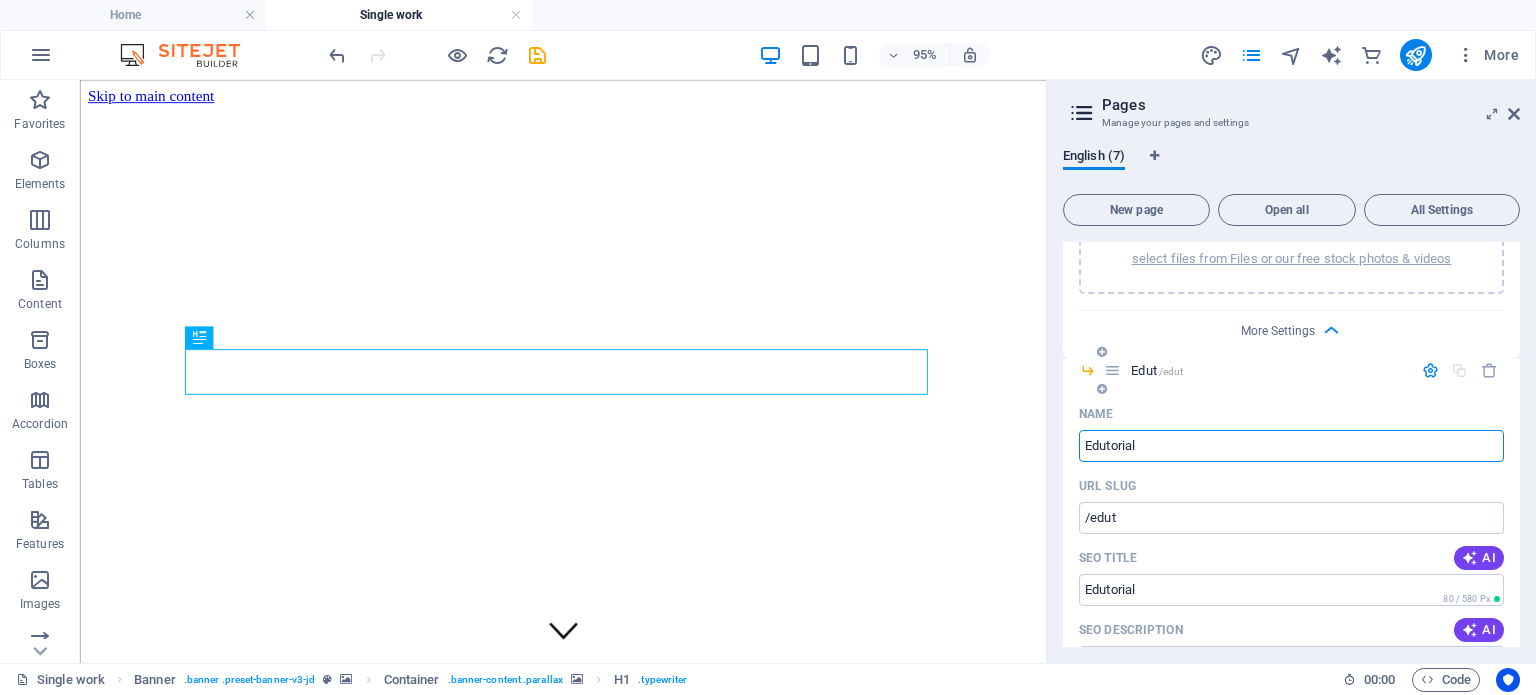 type on "Edutorial" 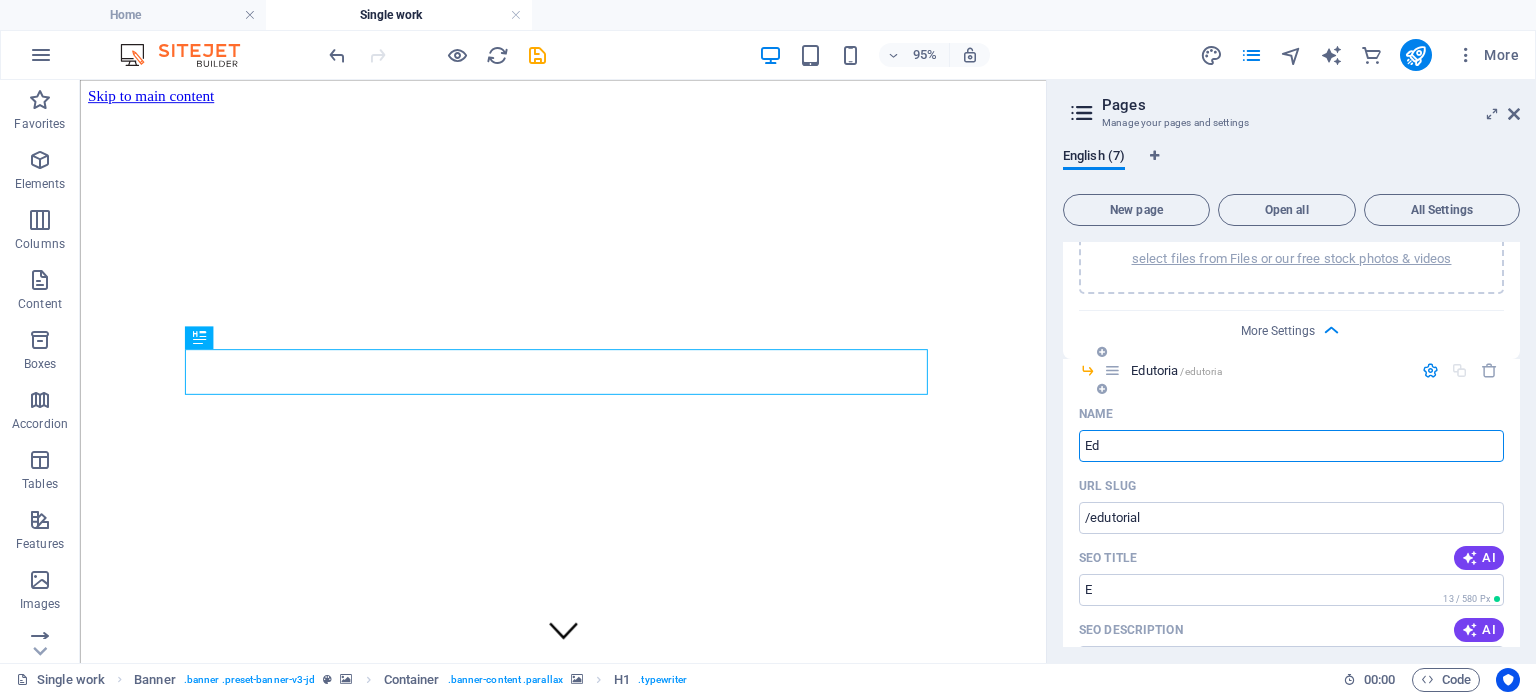 type on "E" 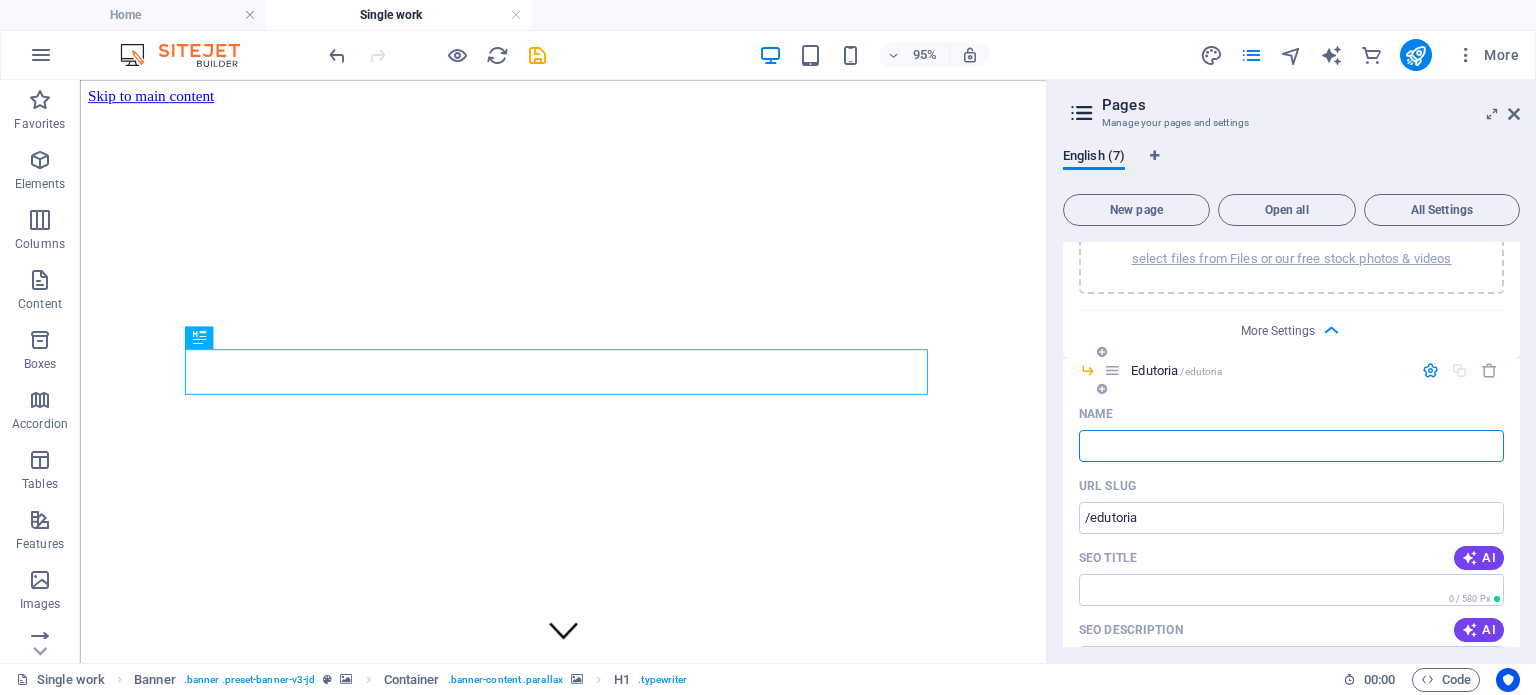 type 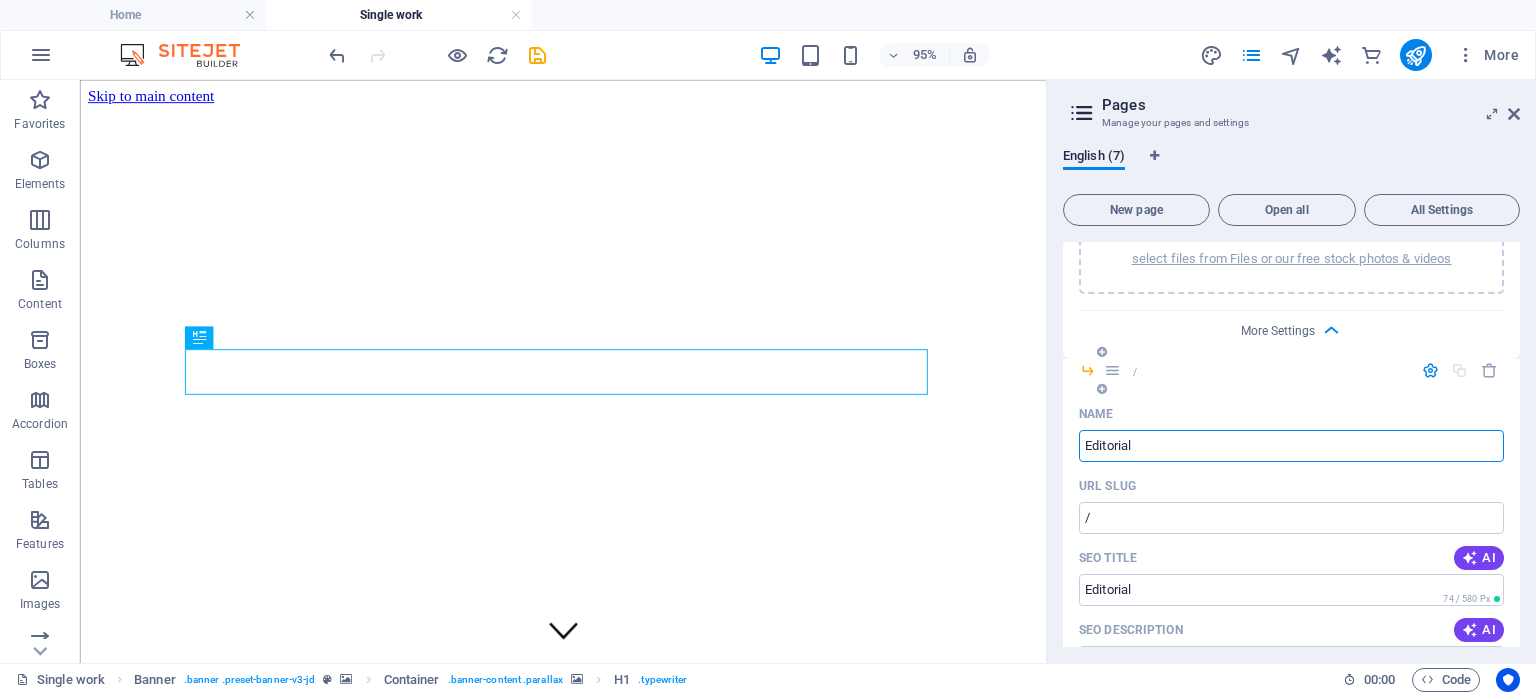 type on "Editorial" 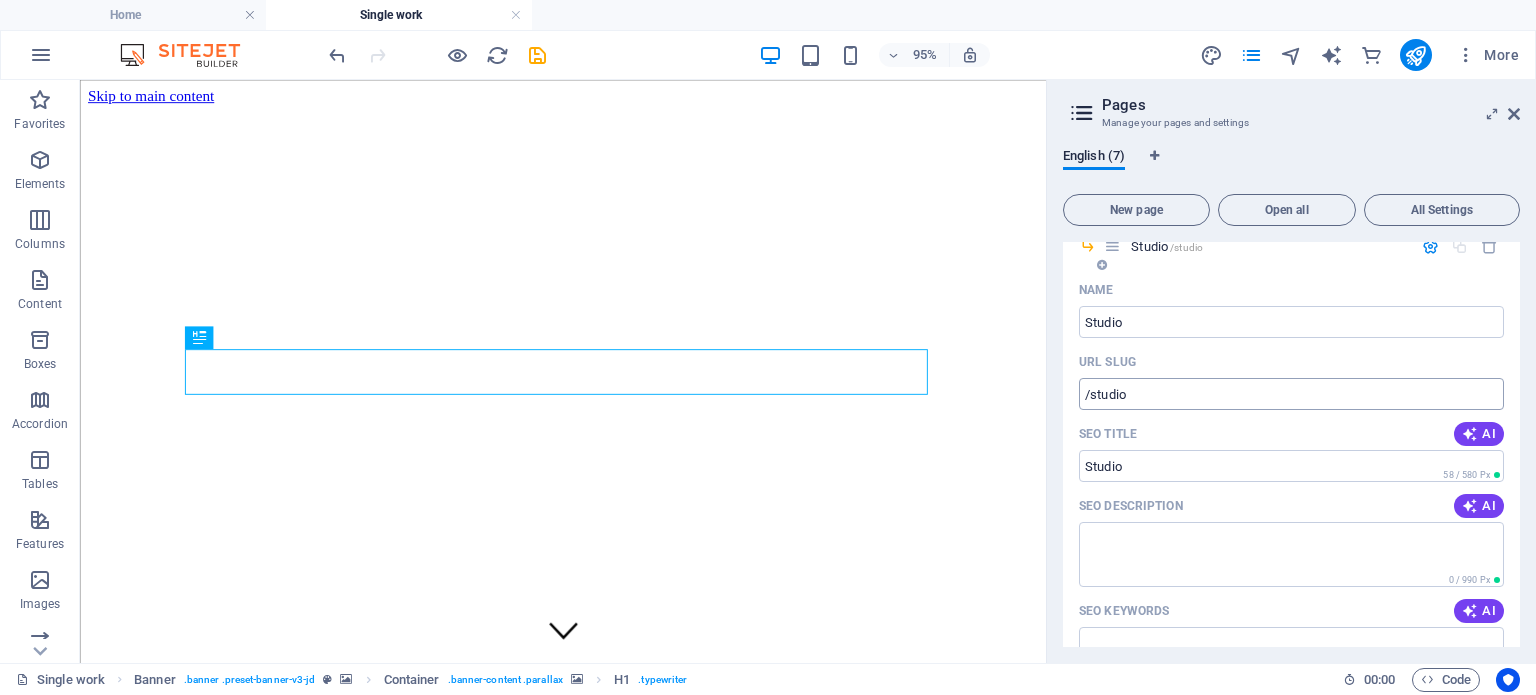 scroll, scrollTop: 0, scrollLeft: 0, axis: both 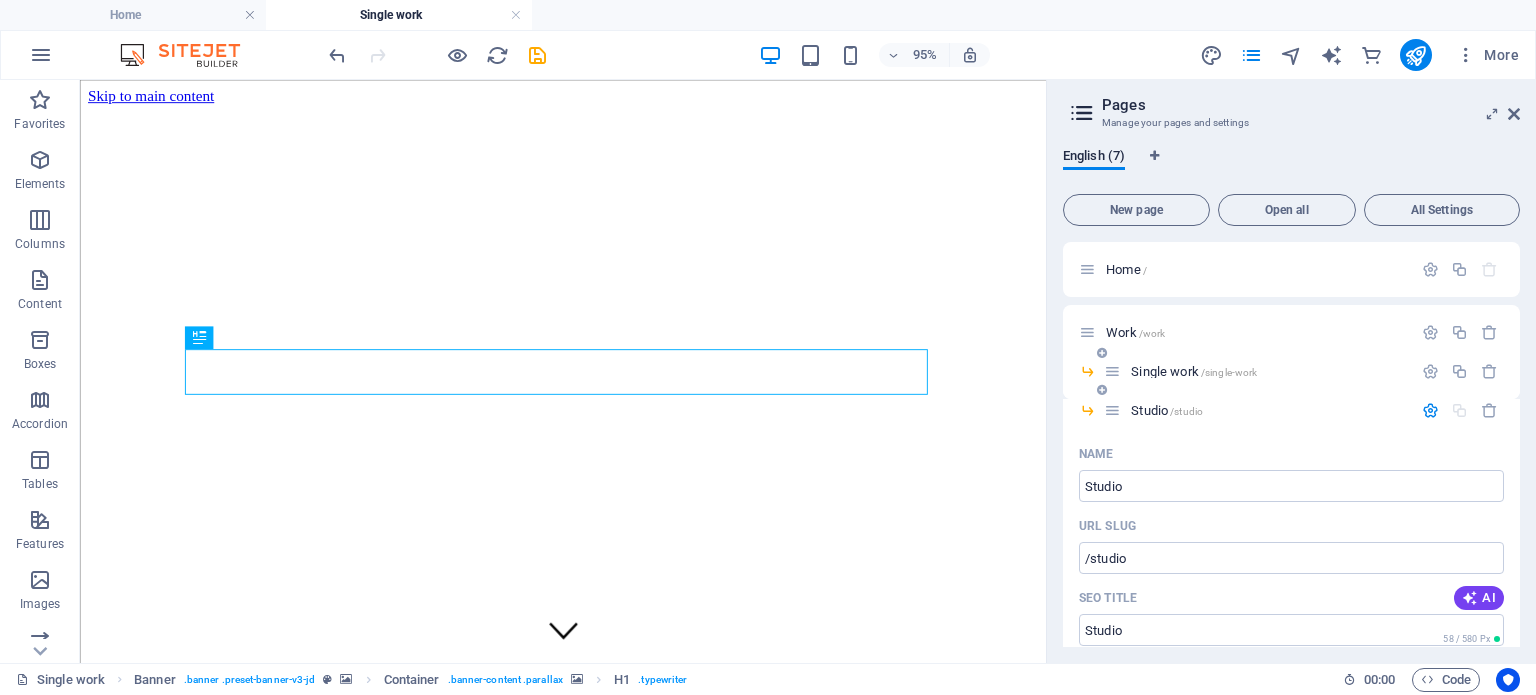 type on "Editorial" 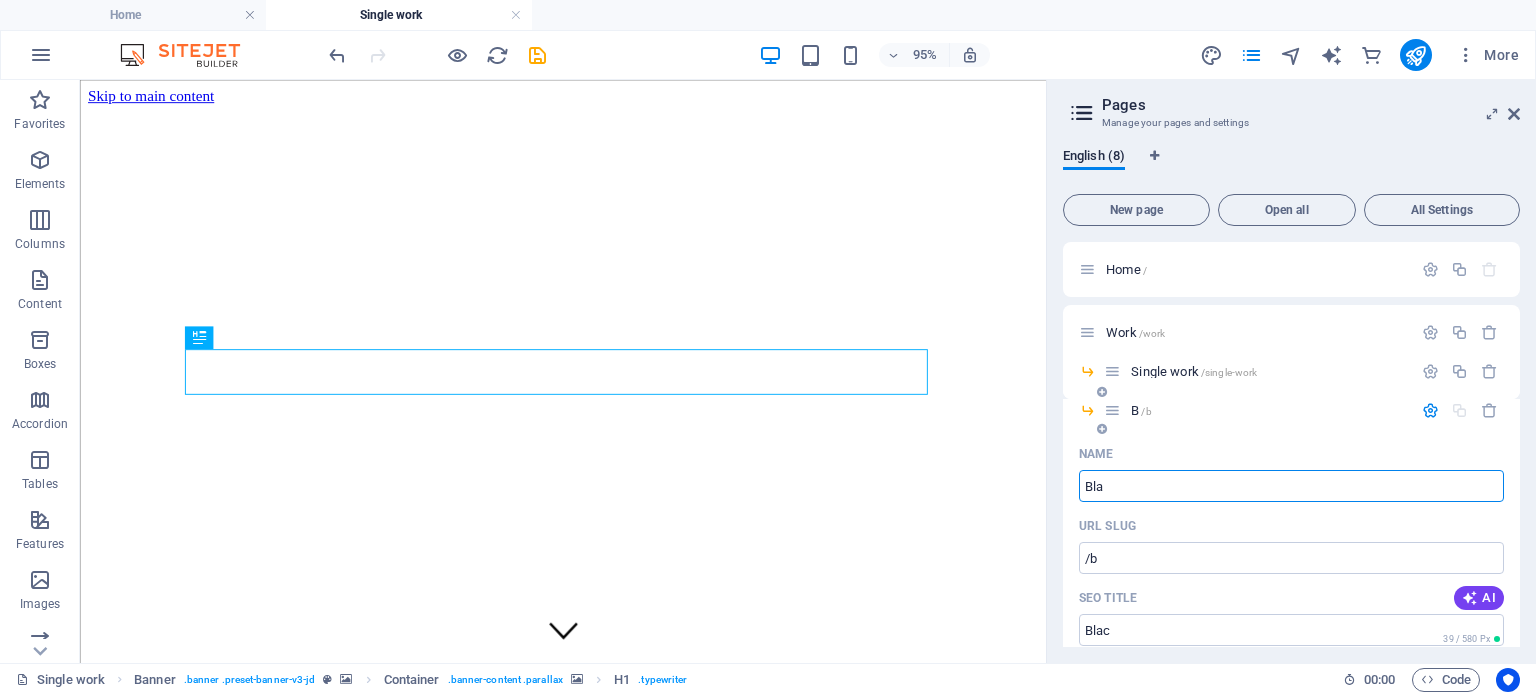 type on "Blac" 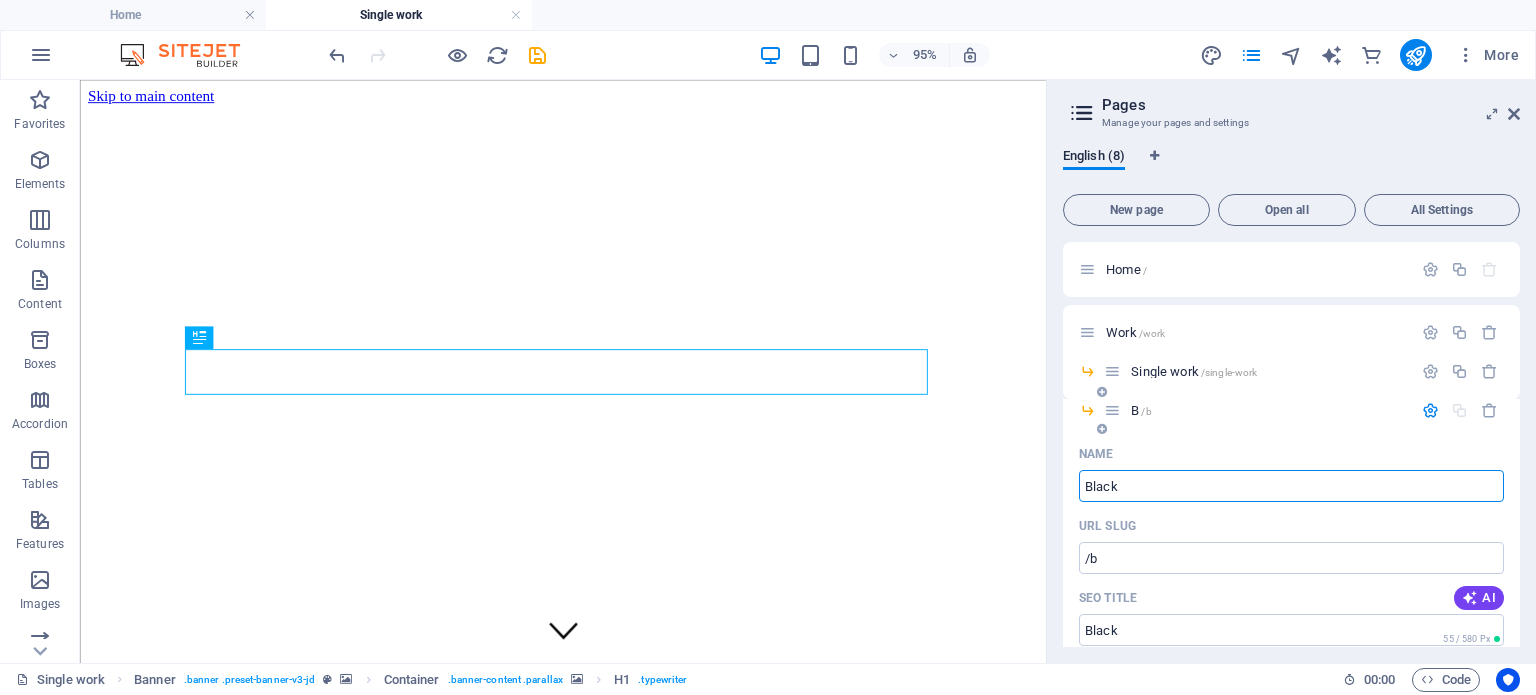 type on "Black" 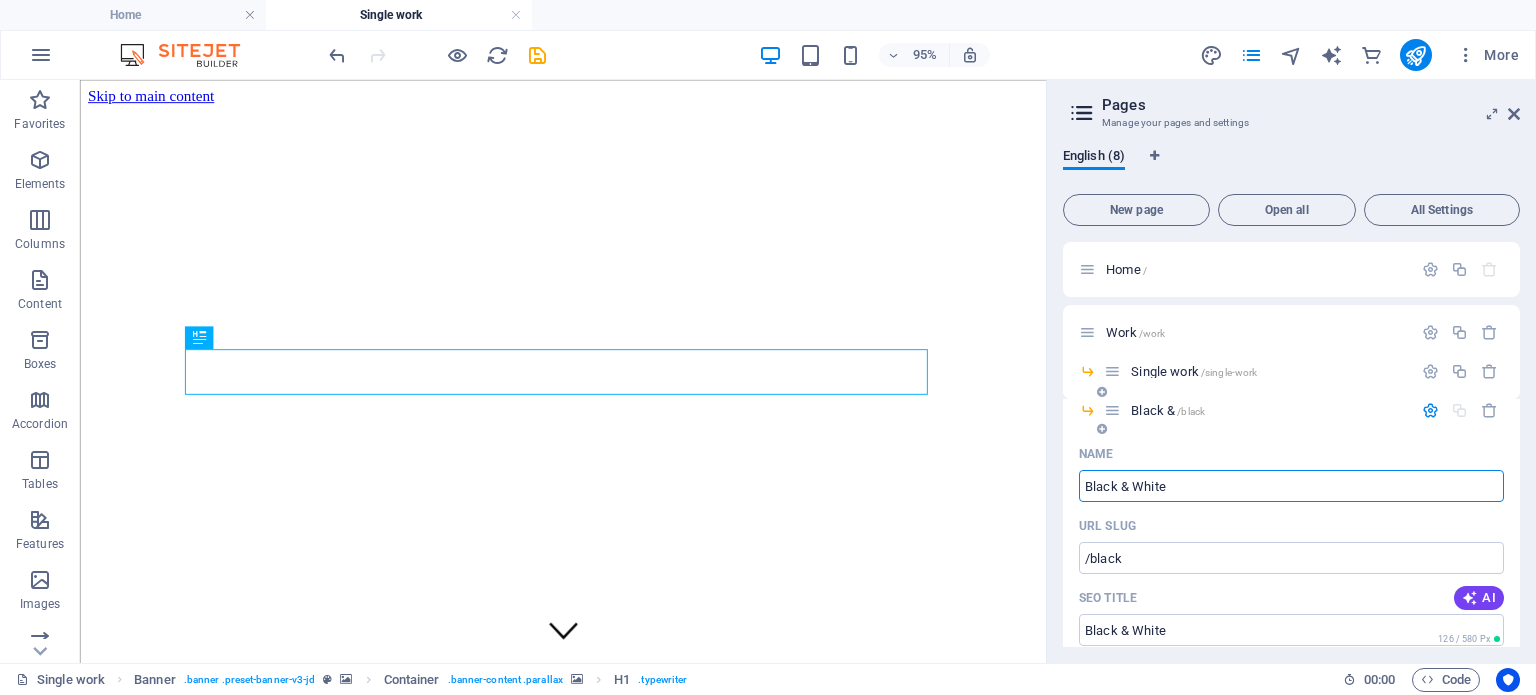 type on "Black & White" 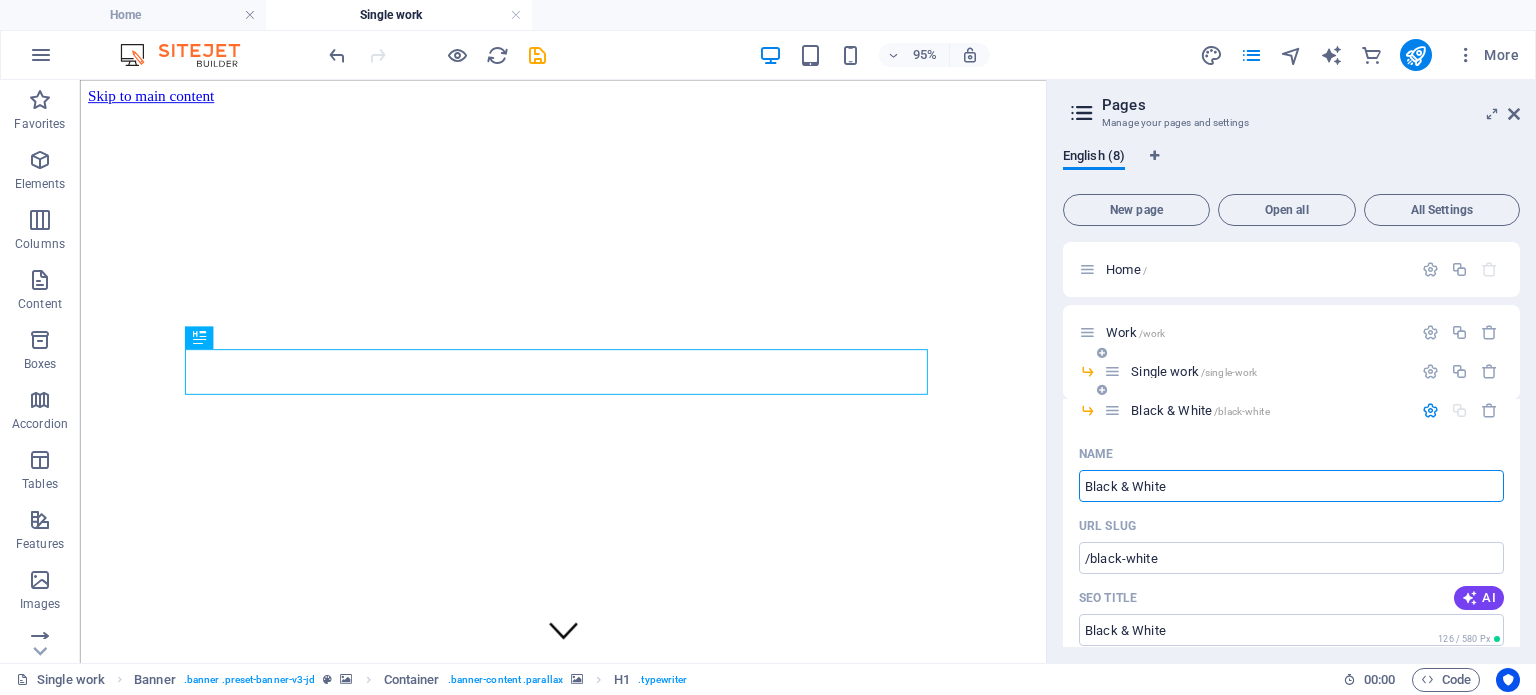 type on "Black & White" 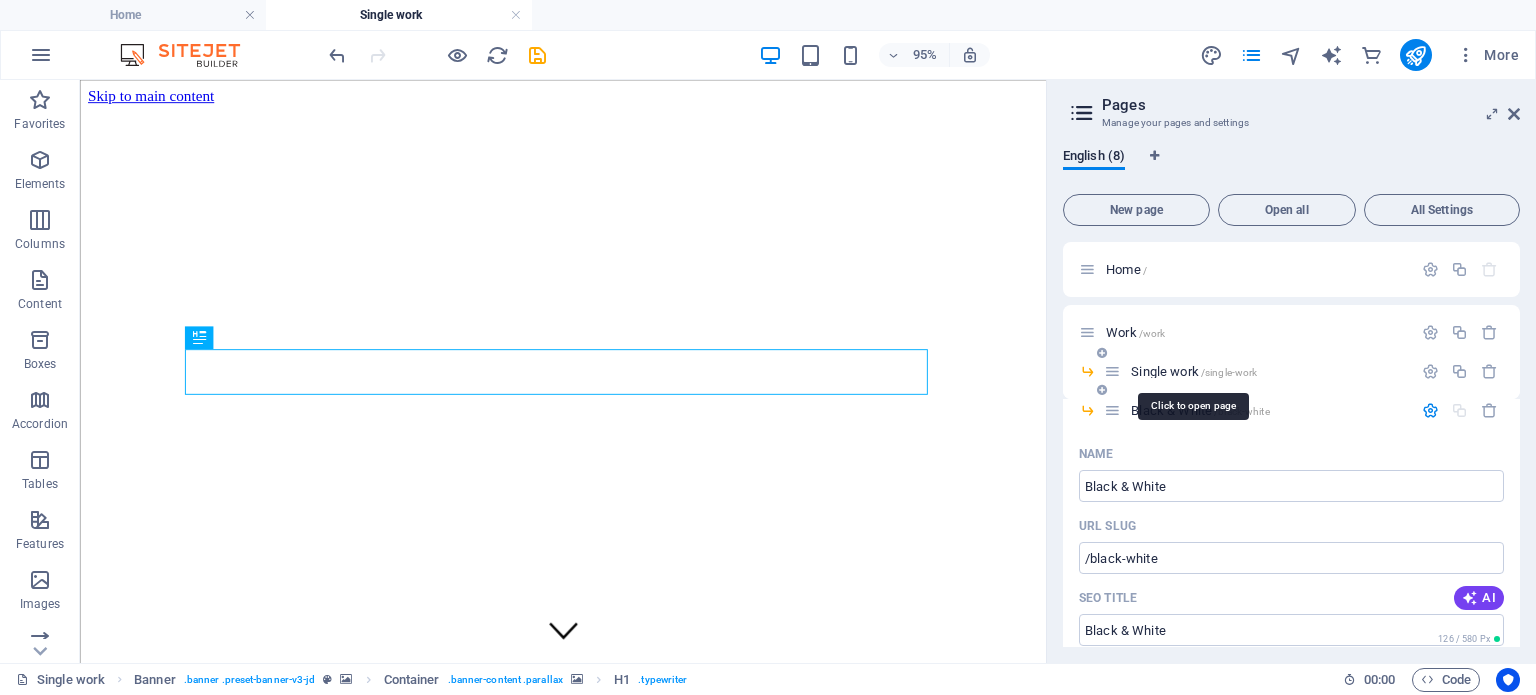 click on "Single work /single-work" at bounding box center [1194, 371] 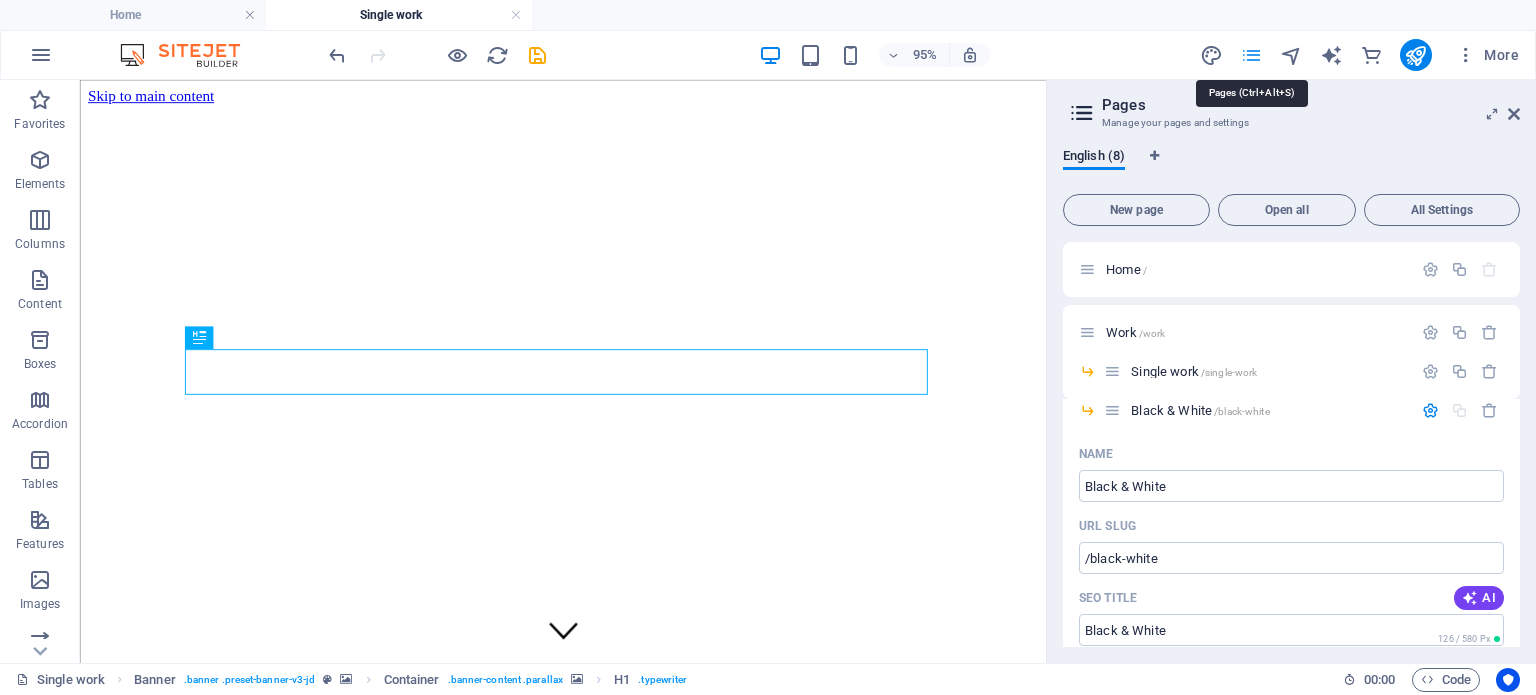 click at bounding box center [1251, 55] 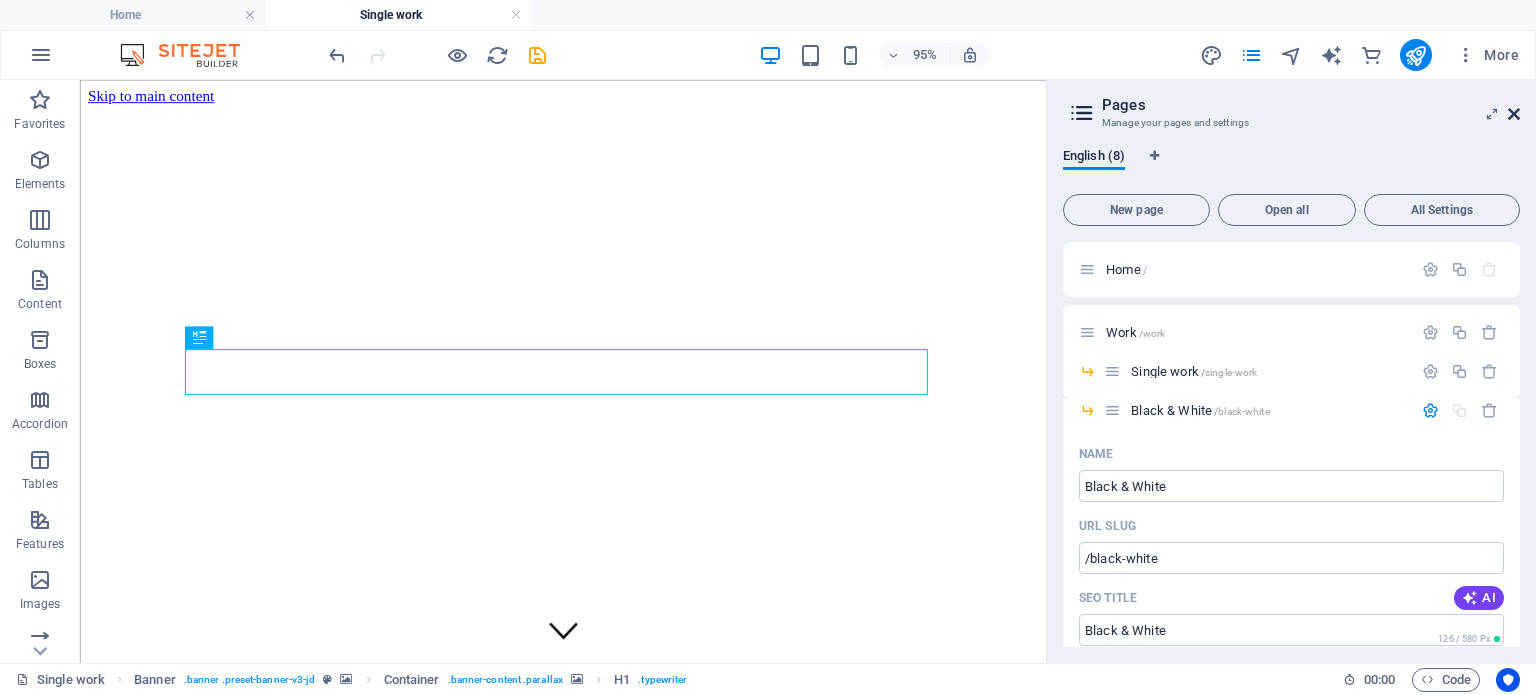 click at bounding box center (1514, 114) 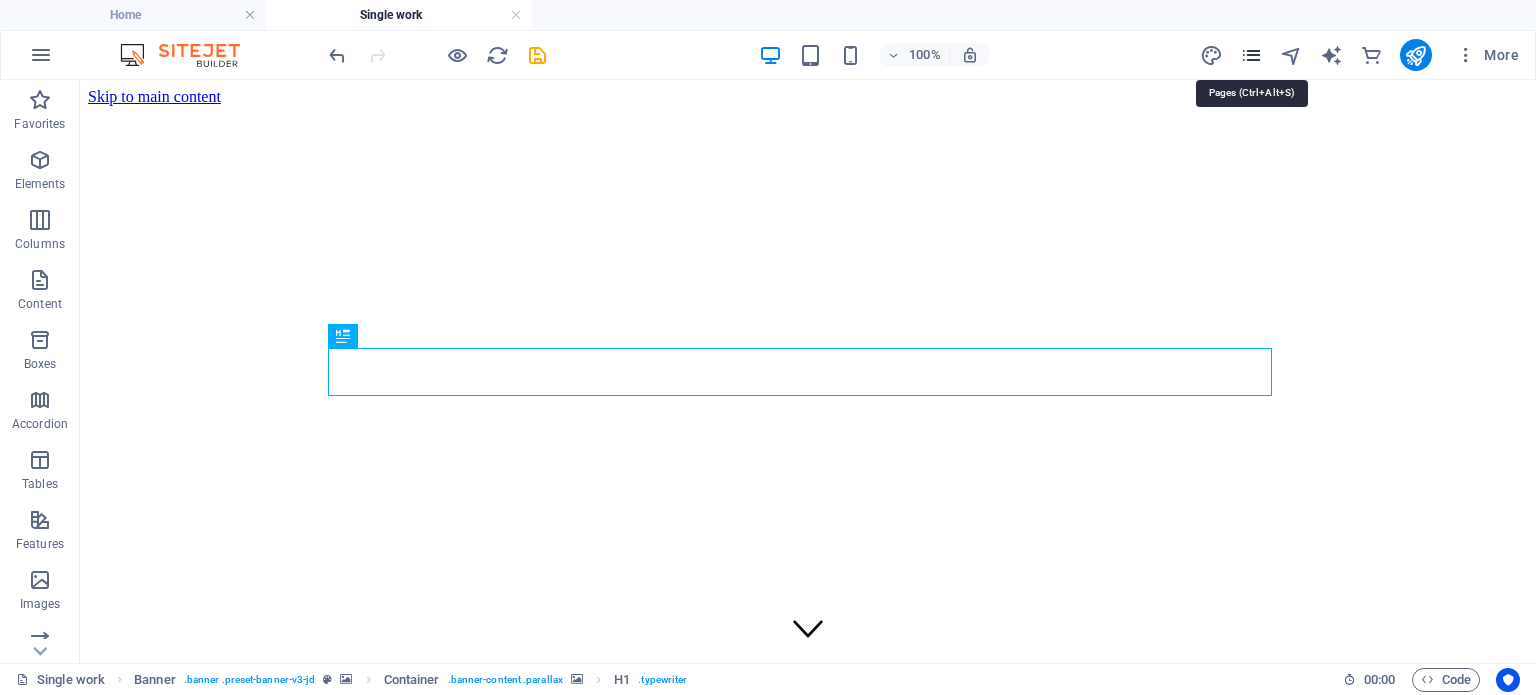click at bounding box center (1251, 55) 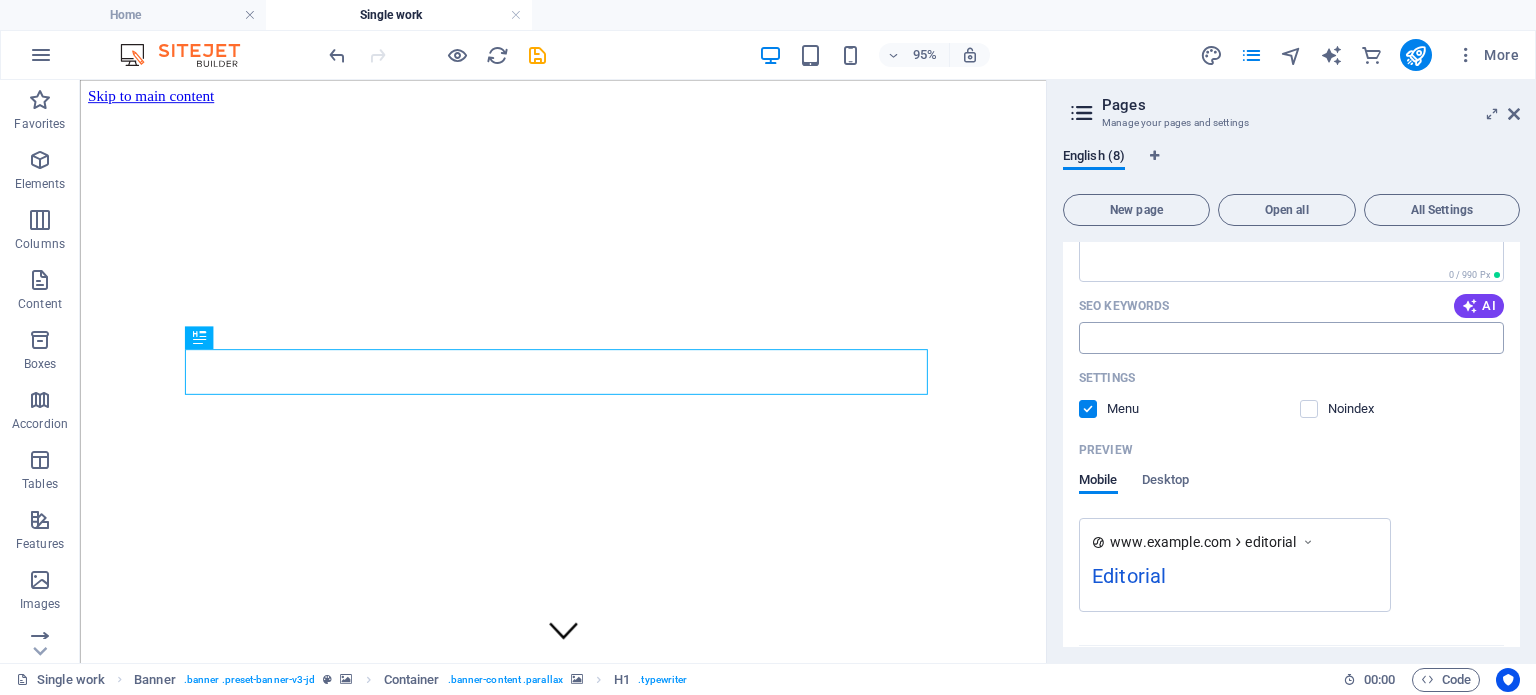 scroll, scrollTop: 2097, scrollLeft: 0, axis: vertical 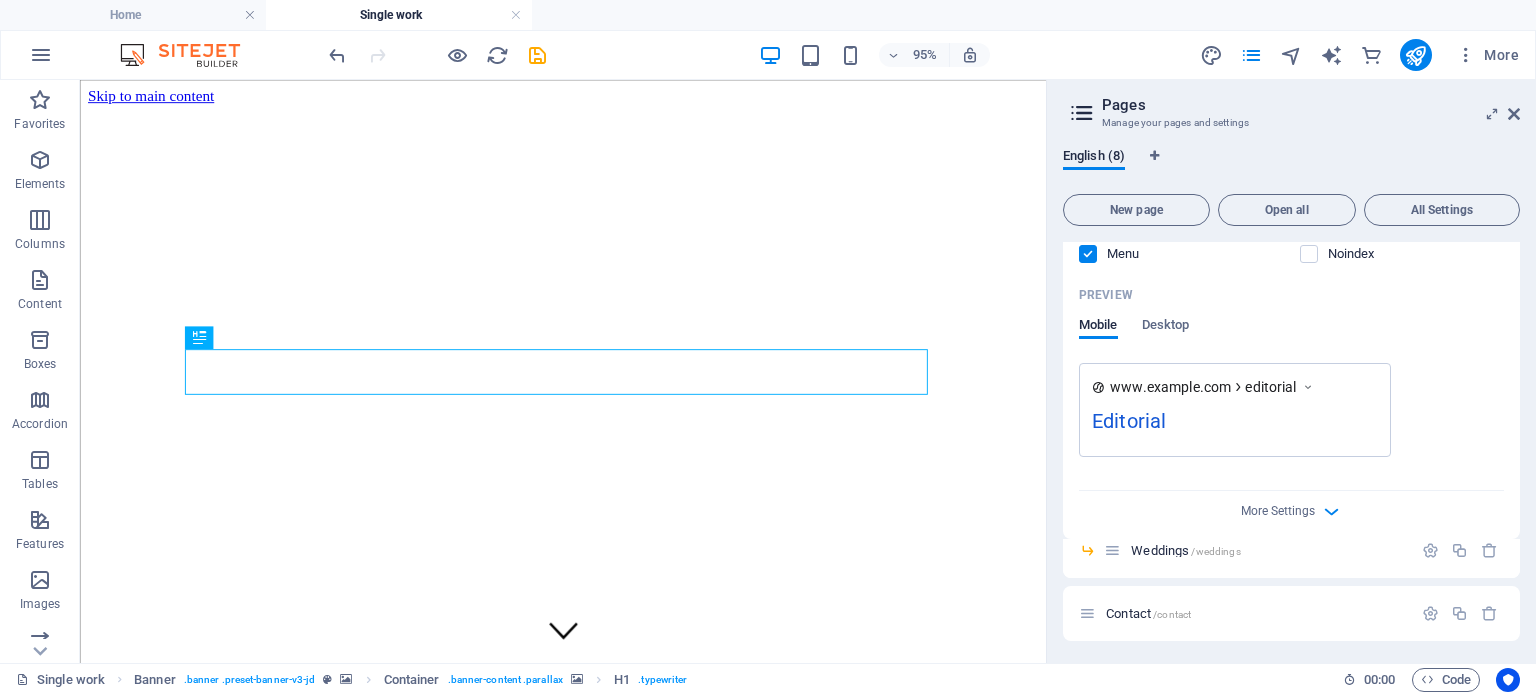 click on "English (8) New page Open all All Settings Home / Work /work Single work /single-work Black & White /black-white Name Black & White ​ URL SLUG /black-white ​ SEO Title AI ​ 126 / 580 Px SEO Description AI ​ 0 / 990 Px SEO Keywords AI ​ Settings Menu Noindex Preview Mobile Desktop www.example.com black-white Meta tags ​ Preview Image (Open Graph) Drag files here, click to choose files or select files from Files or our free stock photos & videos More Settings Studio /studio Name Studio ​ URL SLUG /studio ​ SEO Title AI ​ 58 / 580 Px SEO Description AI ​ 0 / 990 Px SEO Keywords AI ​ Settings Menu Noindex Preview Mobile Desktop www.example.com studio Meta tags ​ Preview Image (Open Graph) Drag files here, click to choose files or select files from Files or our free stock photos & videos More Settings Editorial /editorial Name Editorial ​ URL SLUG /editorial ​ SEO Title AI Editorial ​ 74 / 580 Px SEO Description AI ​ 0 / 990 Px SEO Keywords AI ​ Settings Menu Noindex Preview ​" at bounding box center [1291, 397] 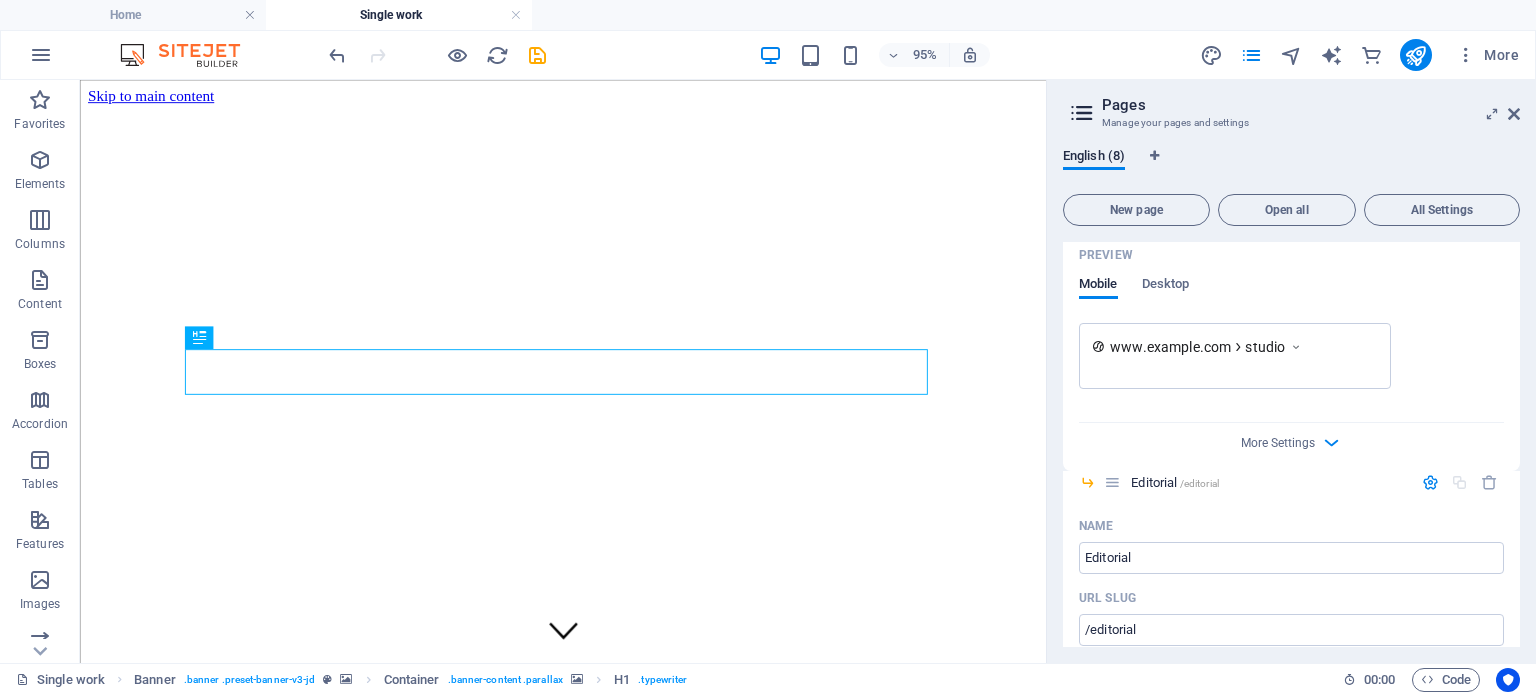 scroll, scrollTop: 1397, scrollLeft: 0, axis: vertical 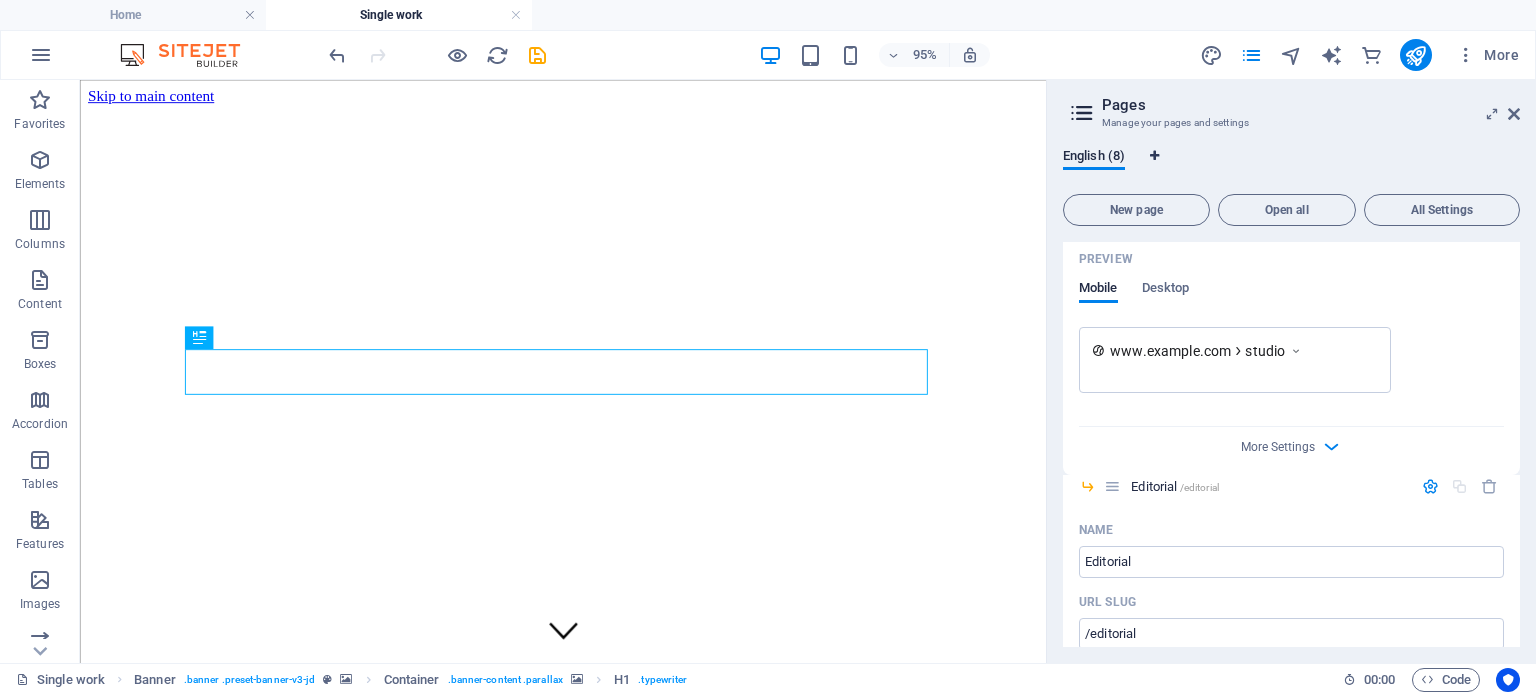 click at bounding box center (1154, 156) 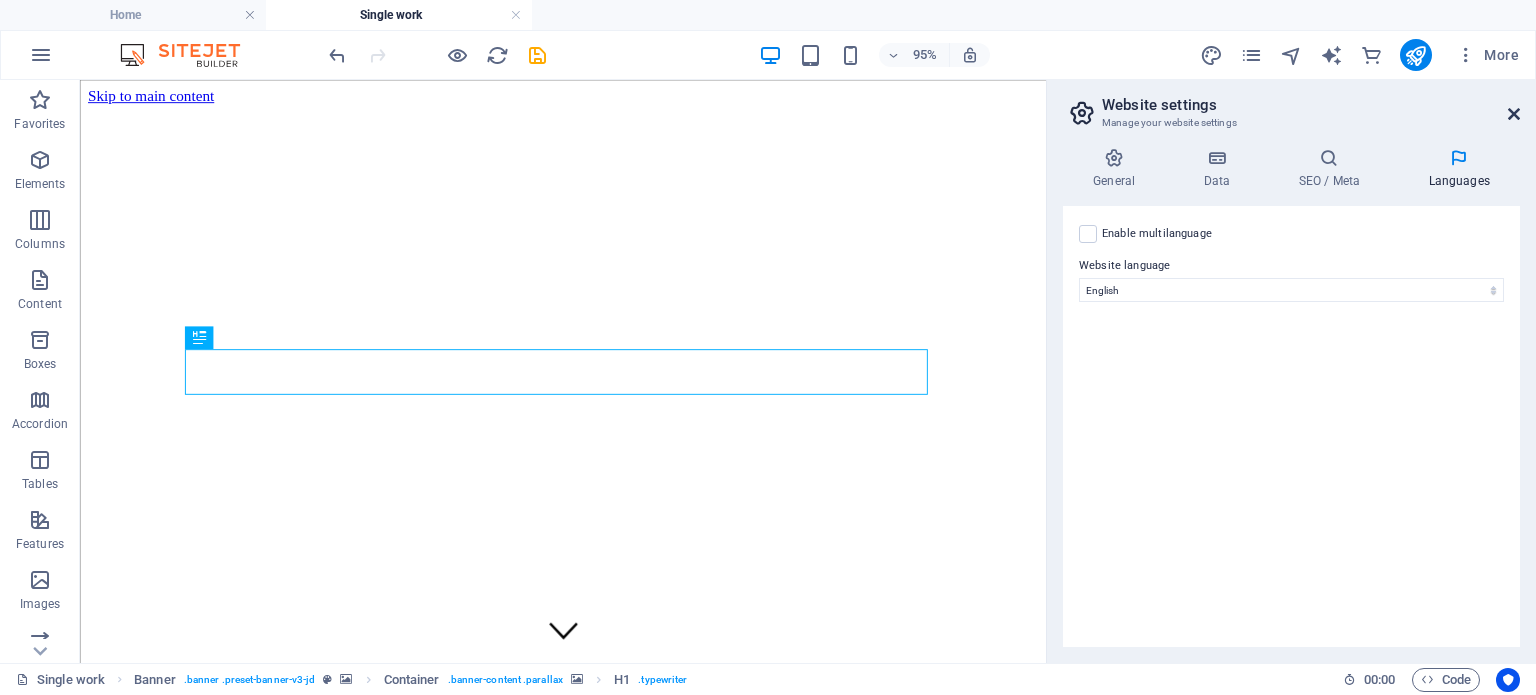 drag, startPoint x: 1512, startPoint y: 105, endPoint x: 1432, endPoint y: 26, distance: 112.432205 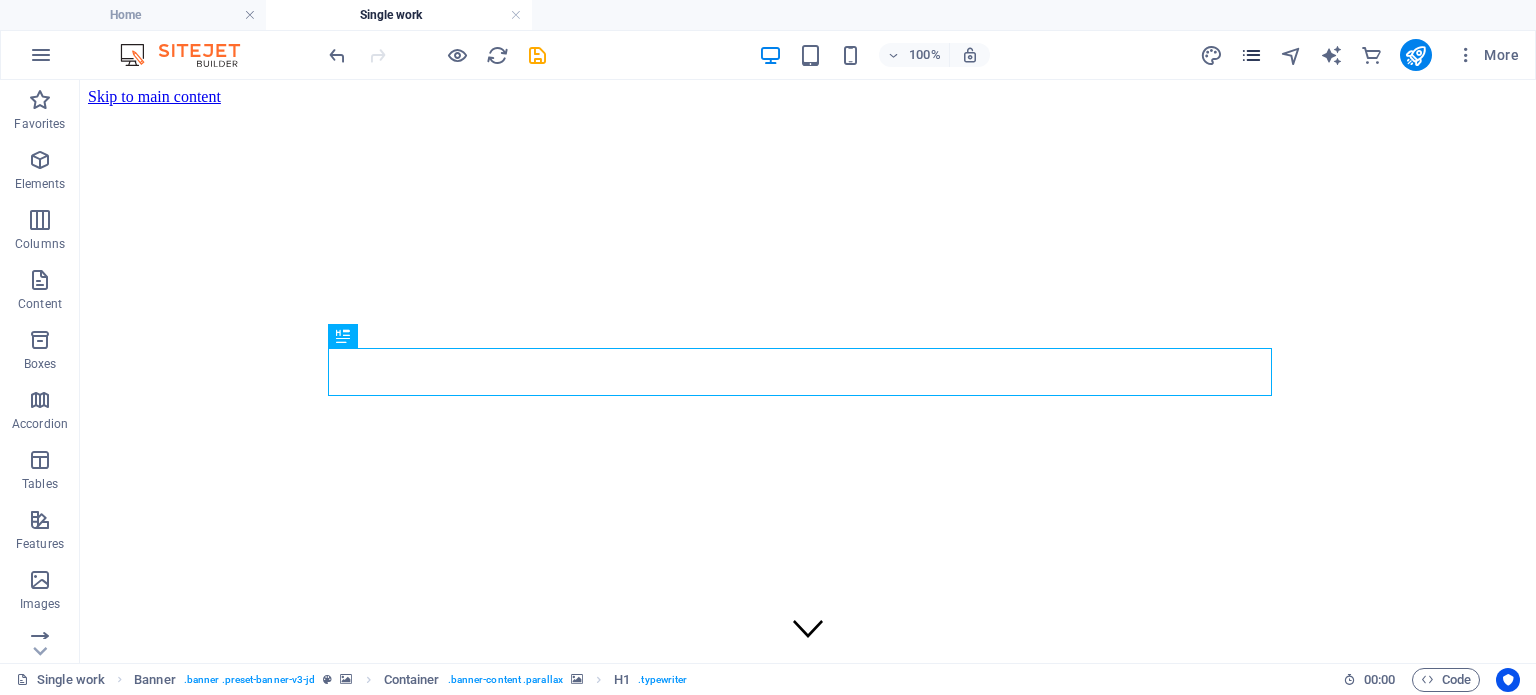 click at bounding box center [1251, 55] 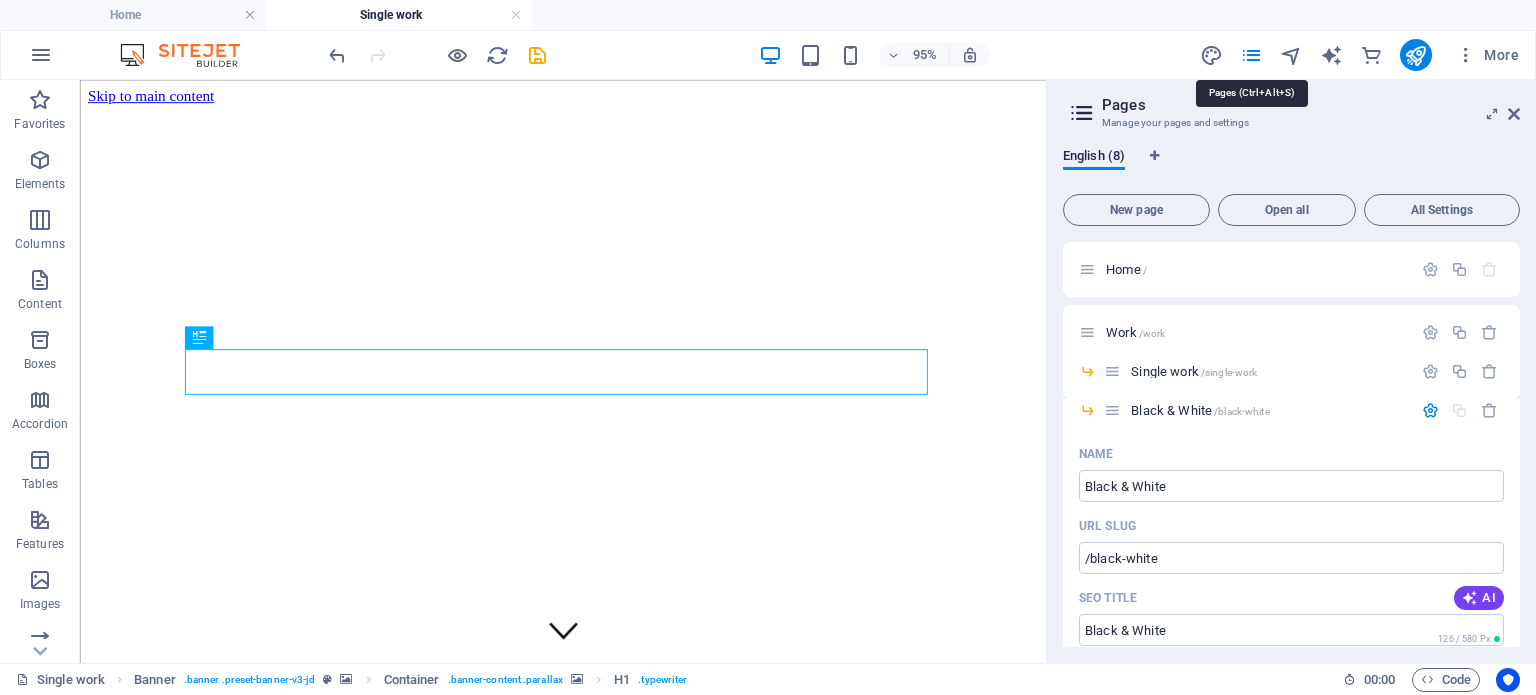 scroll, scrollTop: 1513, scrollLeft: 0, axis: vertical 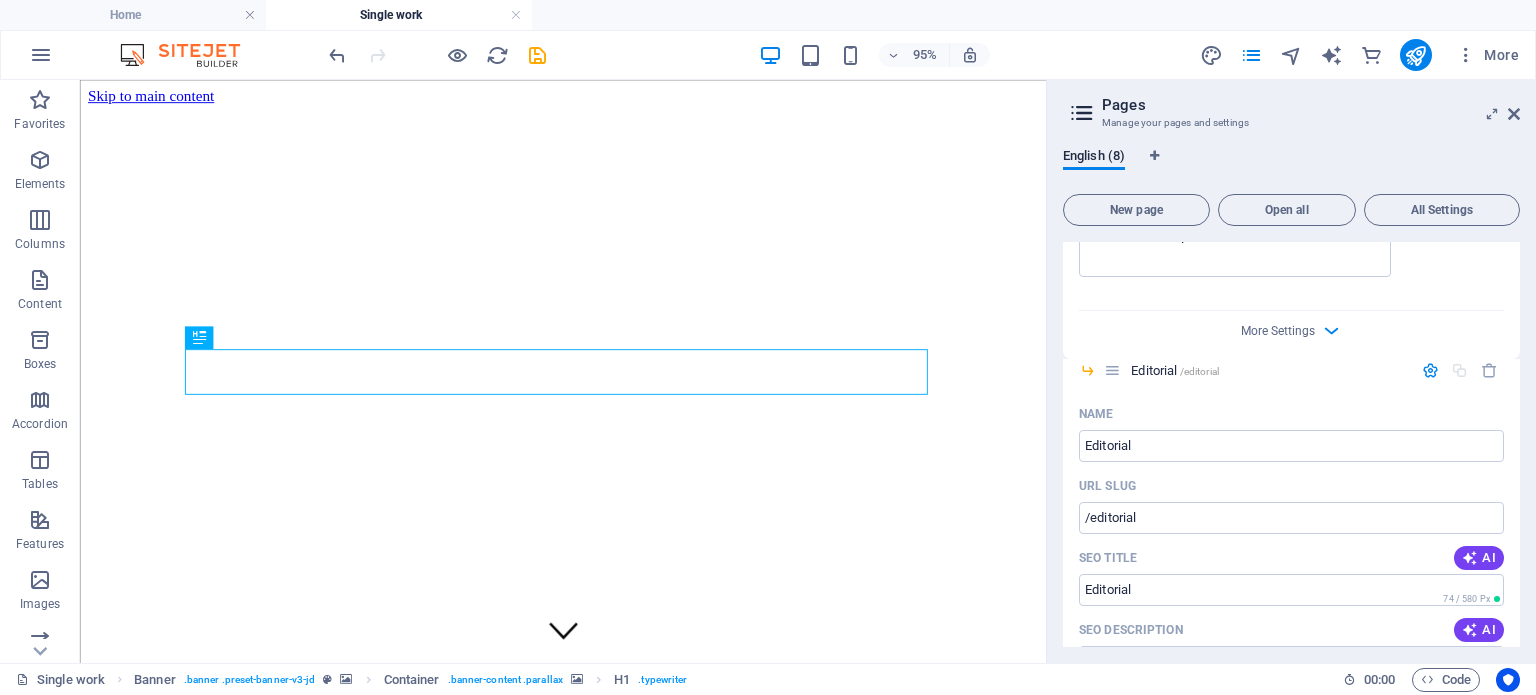 click on "Pages Manage your pages and settings" at bounding box center [1293, 106] 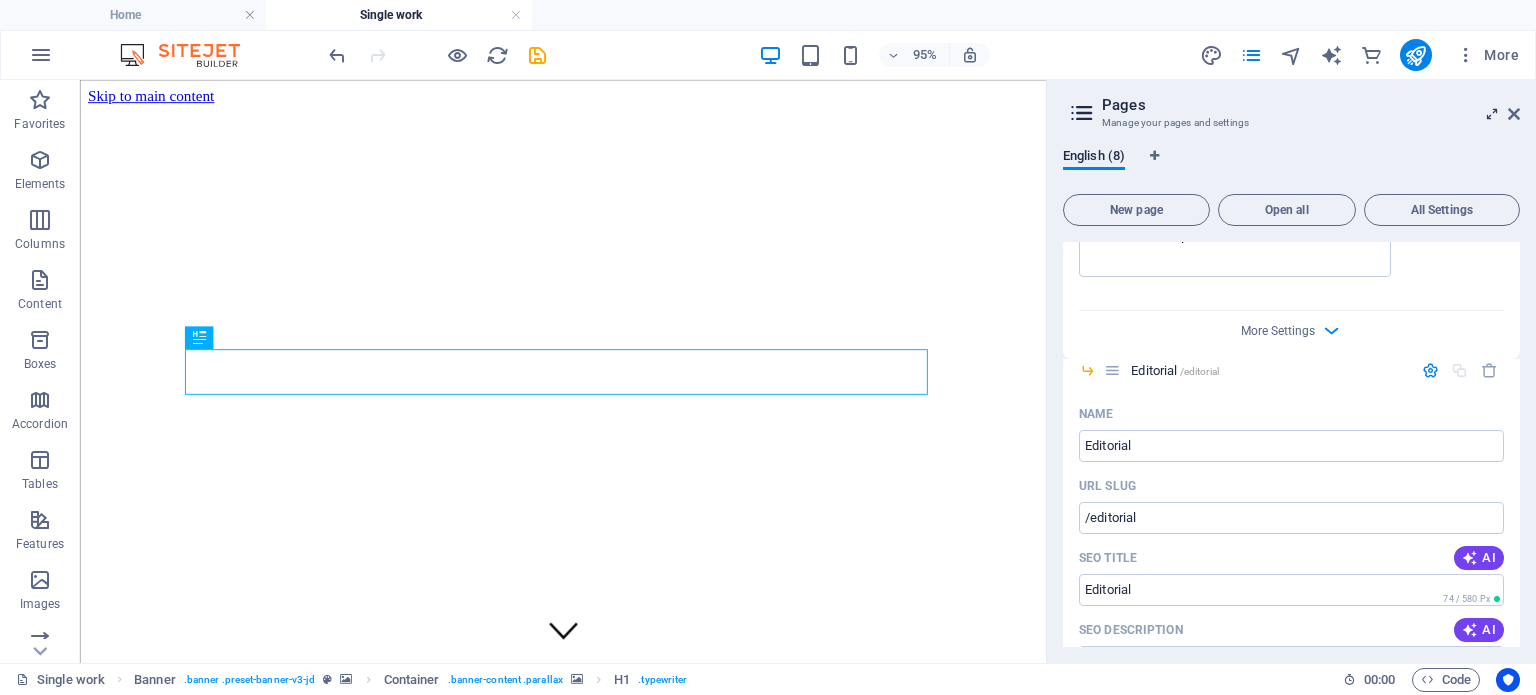 click at bounding box center [1492, 114] 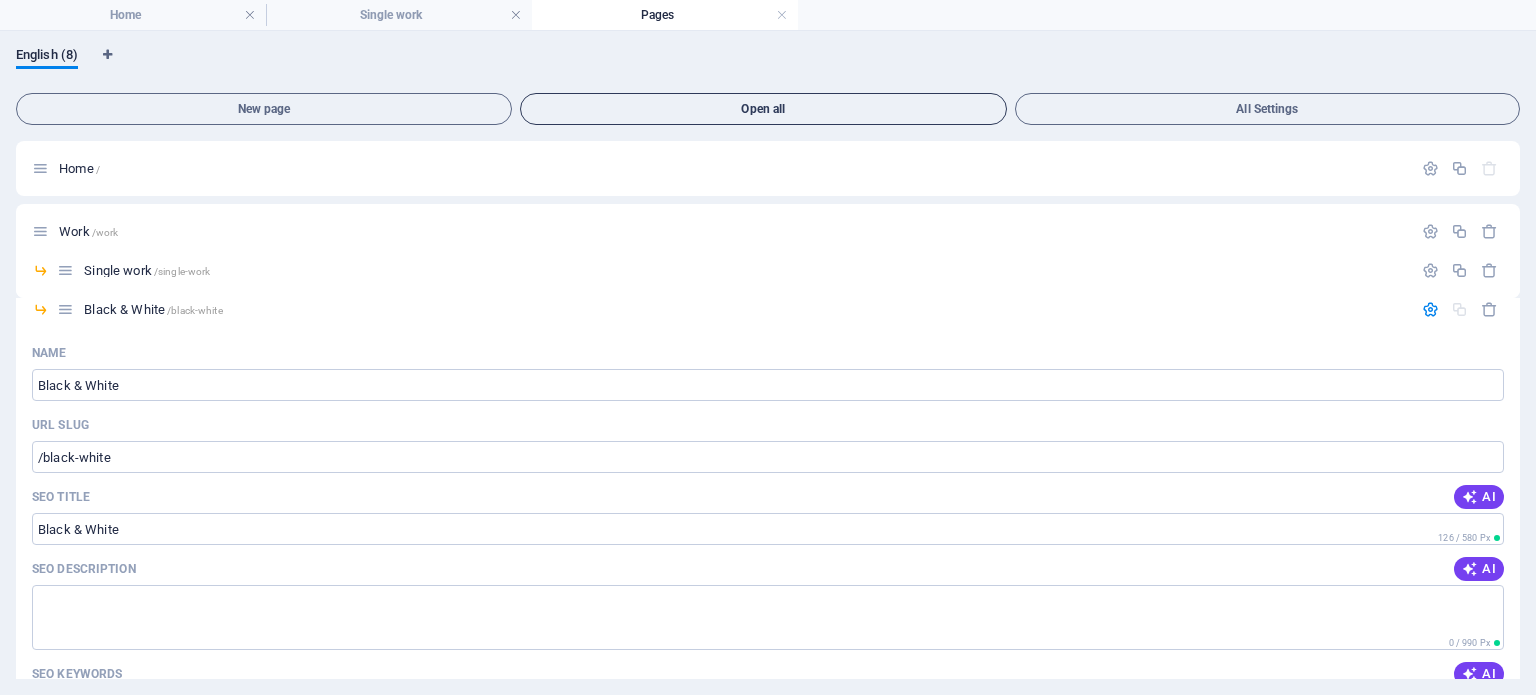click on "Open all" at bounding box center (763, 109) 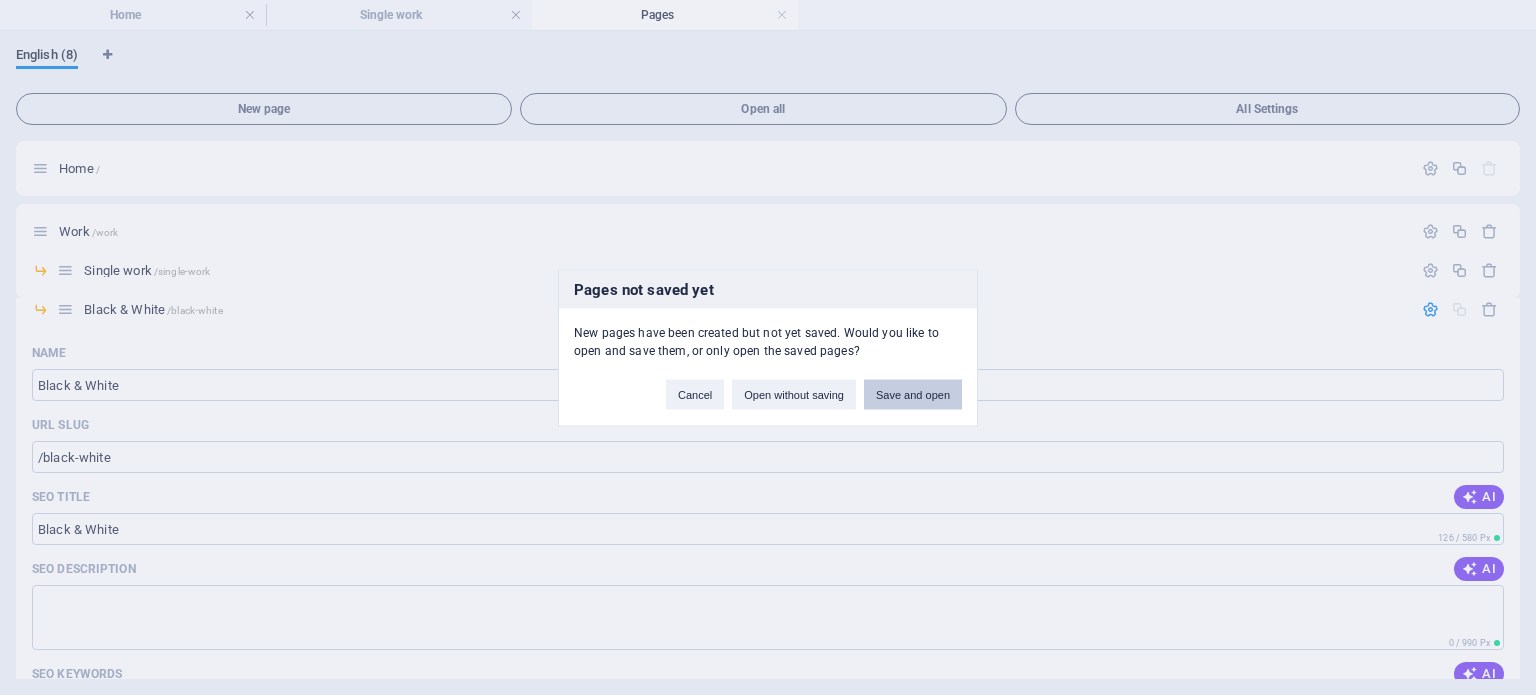 click on "Save and open" at bounding box center (913, 394) 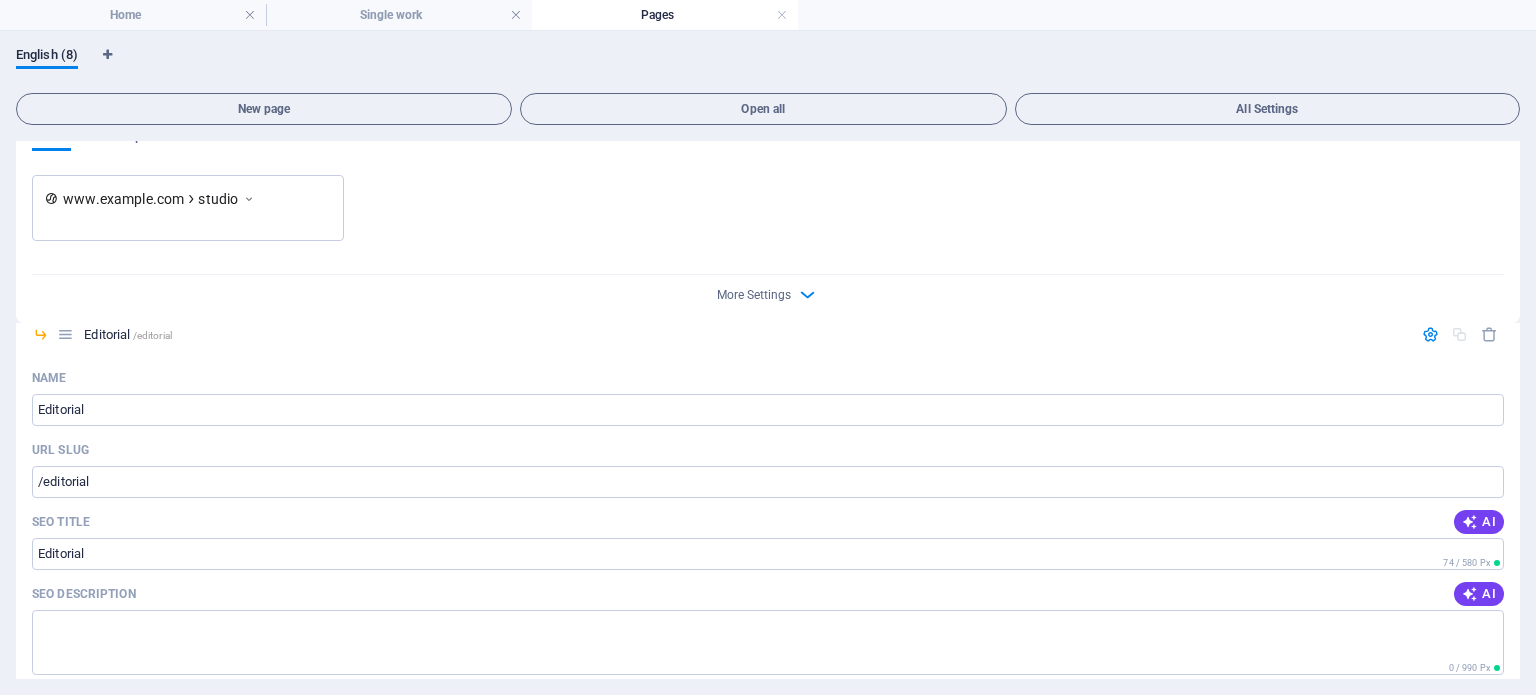 scroll, scrollTop: 1500, scrollLeft: 0, axis: vertical 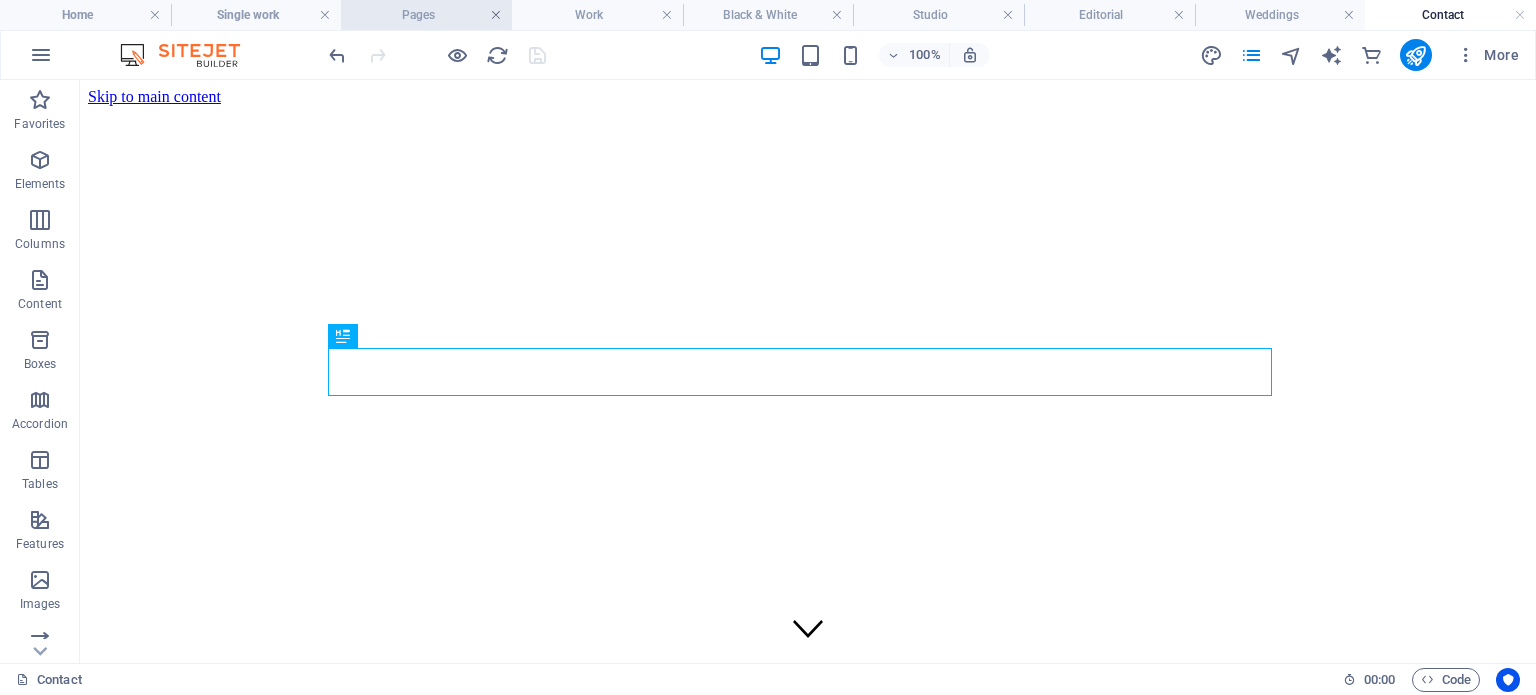 click at bounding box center (496, 15) 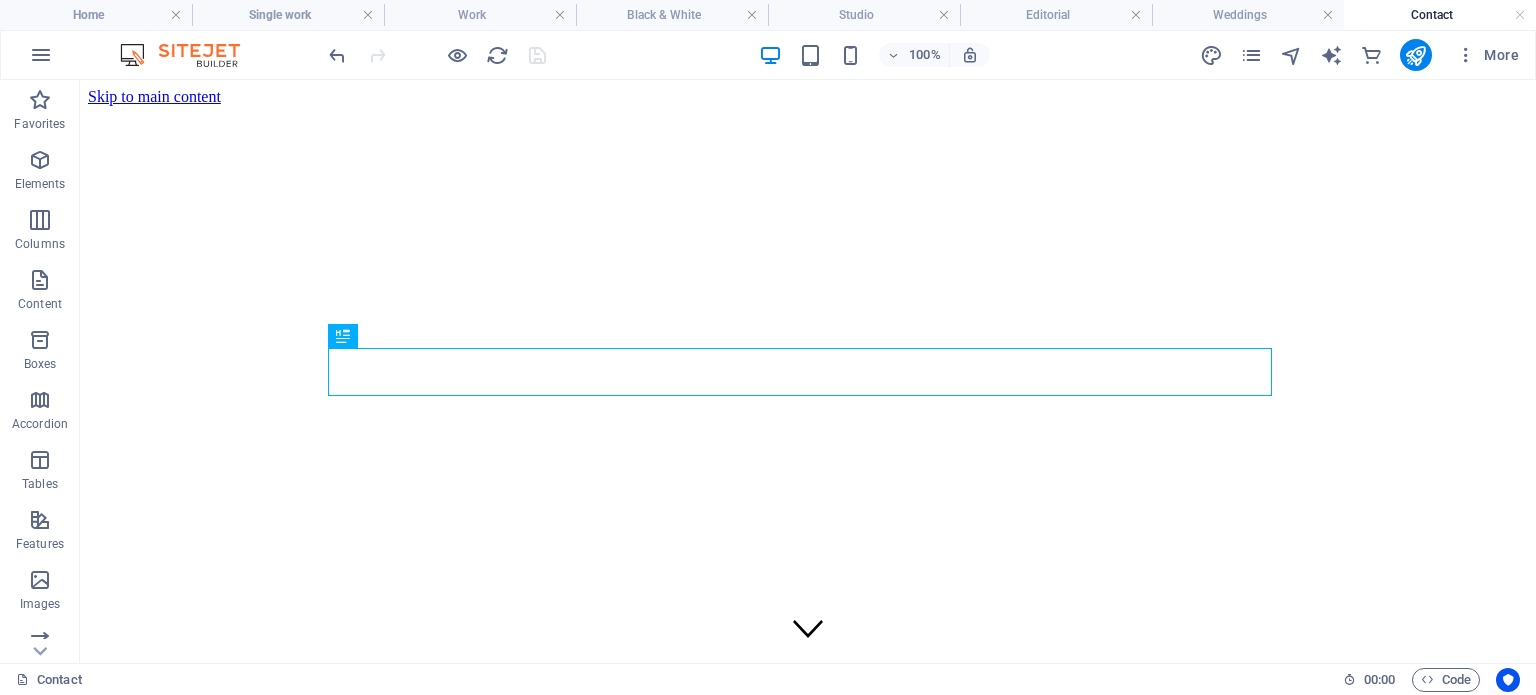 scroll, scrollTop: 0, scrollLeft: 0, axis: both 